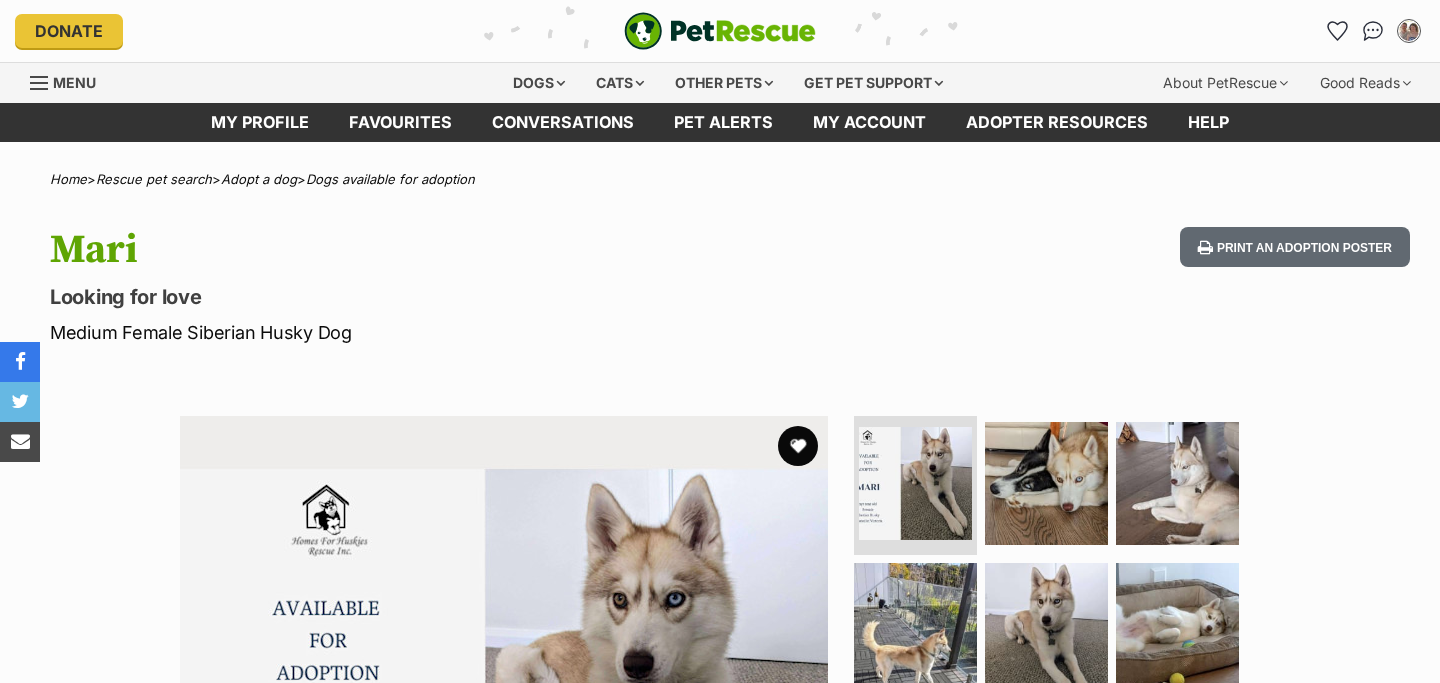 scroll, scrollTop: 0, scrollLeft: 0, axis: both 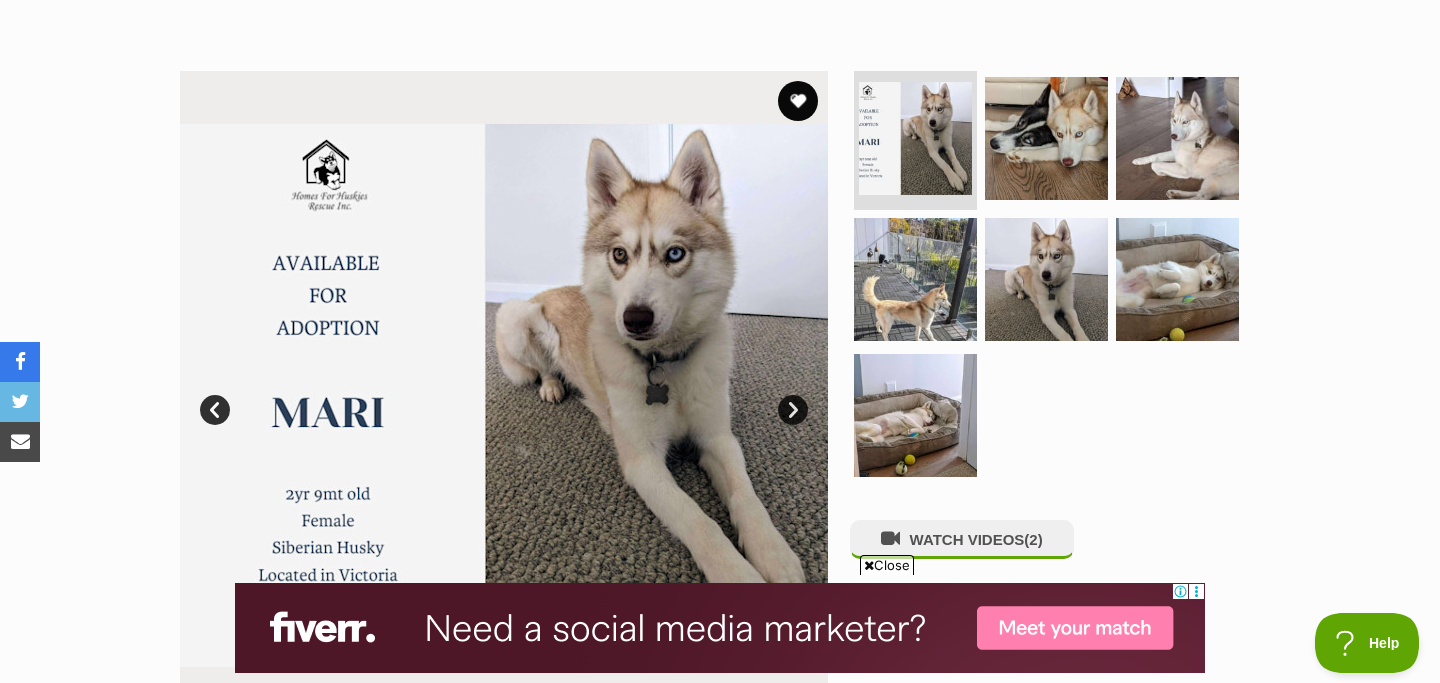 click on "Next" at bounding box center (793, 410) 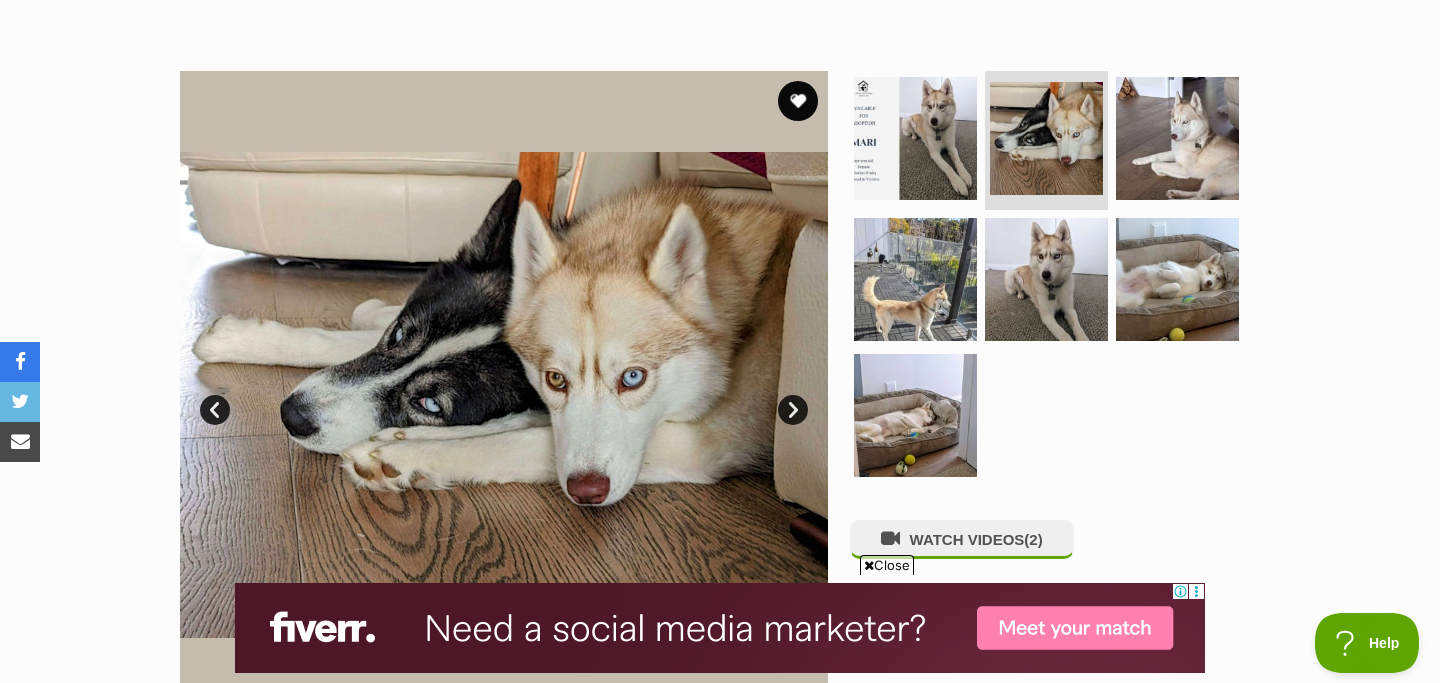 click on "Next" at bounding box center [793, 410] 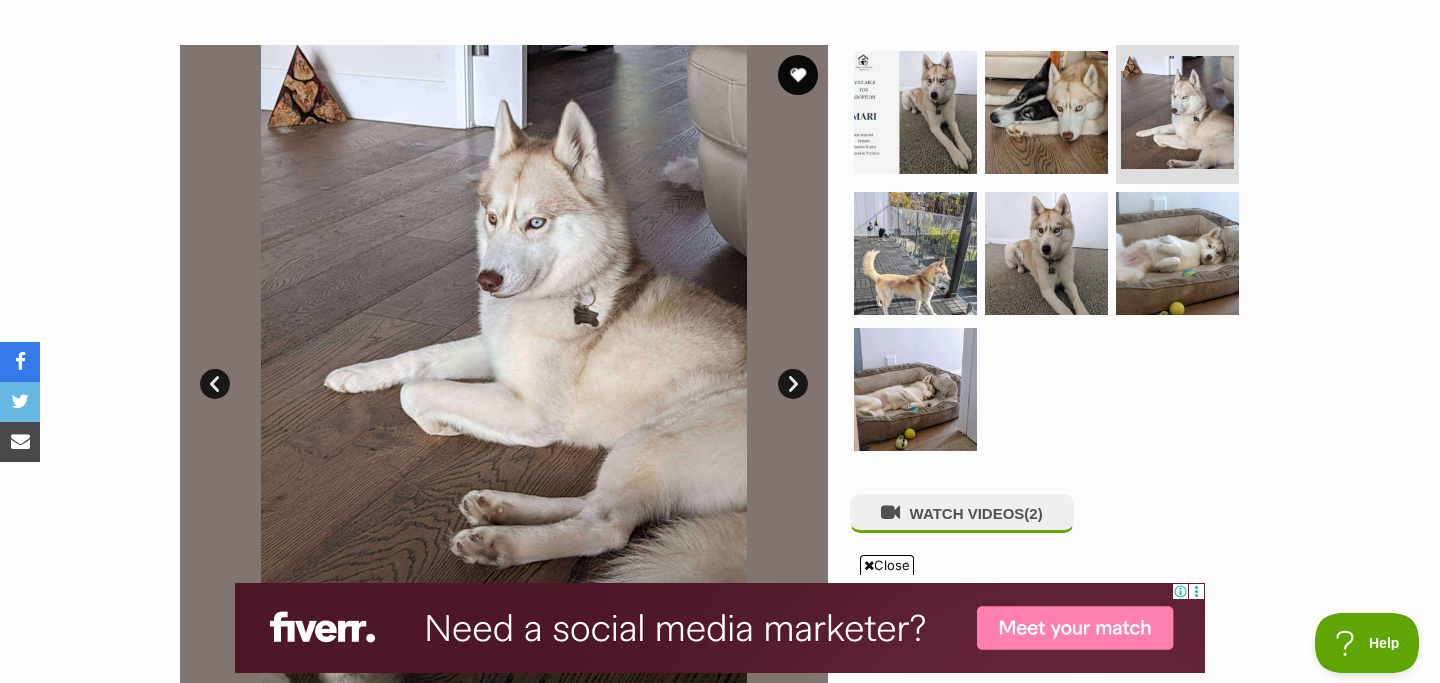 scroll, scrollTop: 377, scrollLeft: 0, axis: vertical 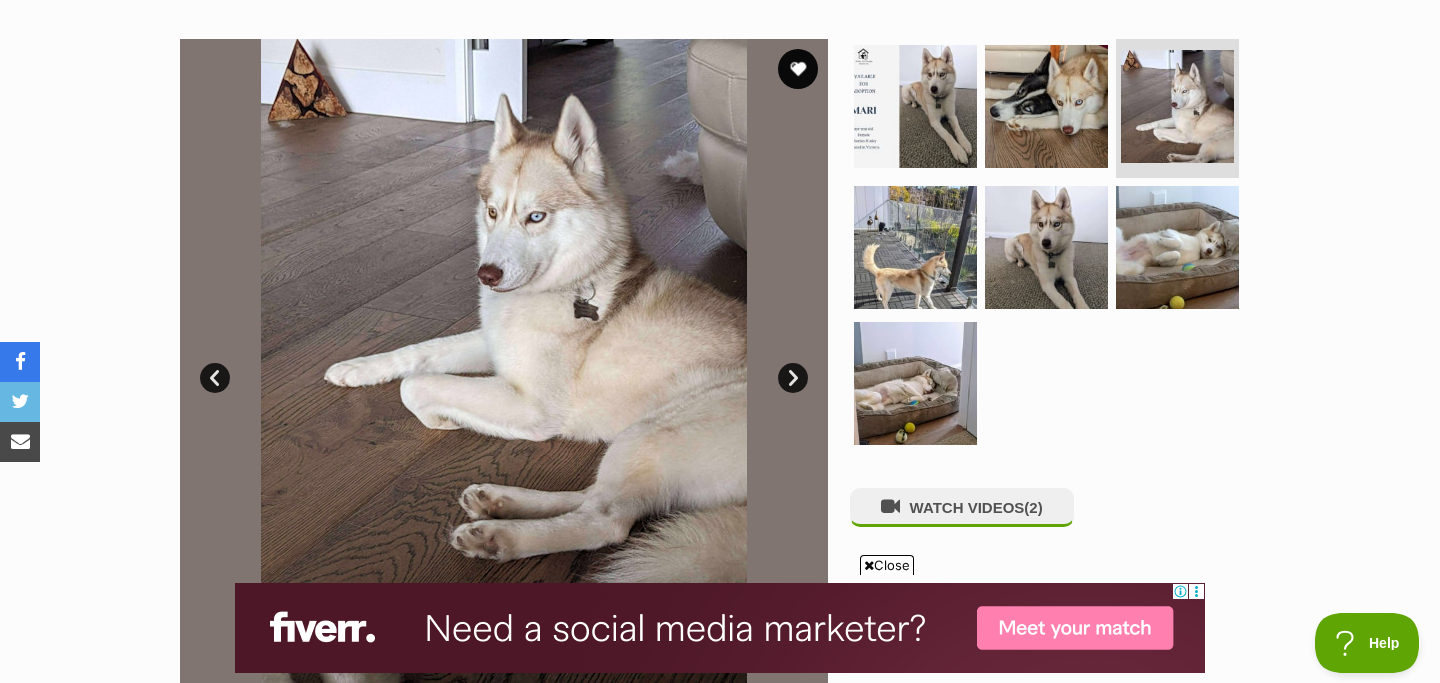 click on "Next" at bounding box center [793, 378] 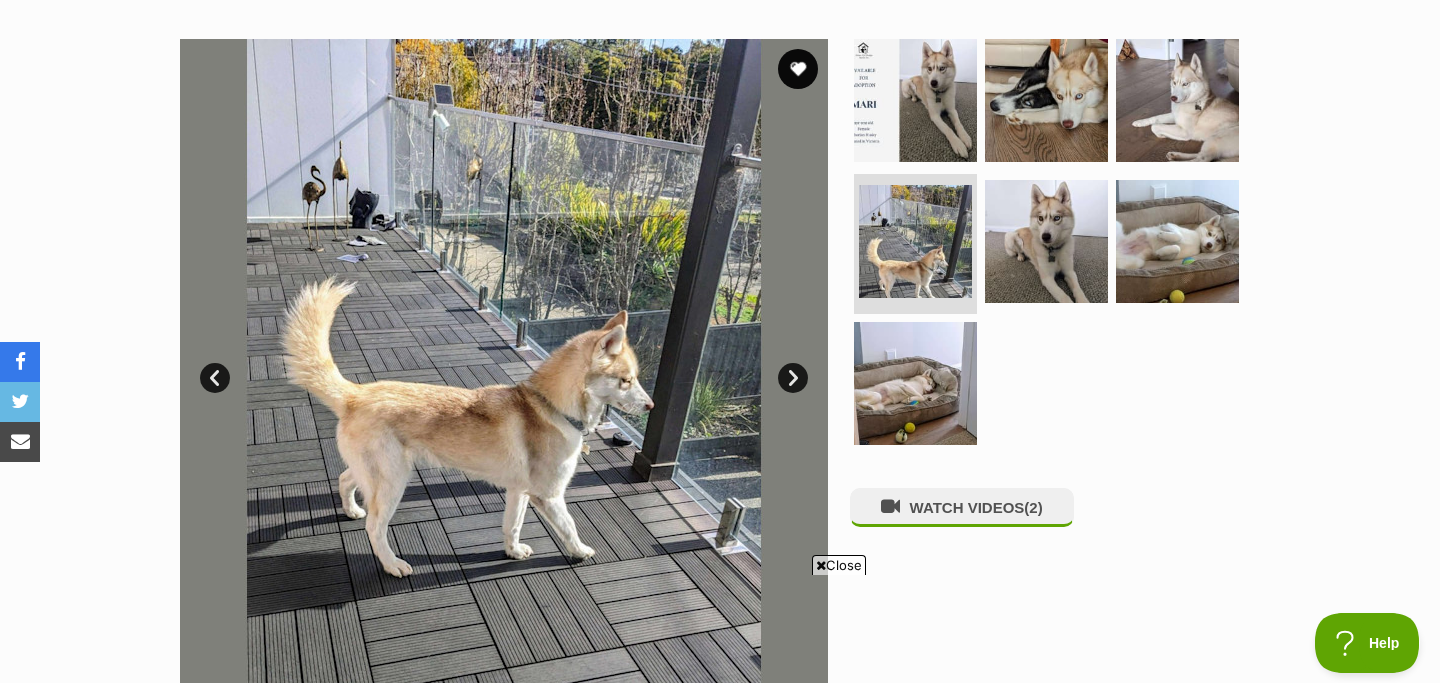 scroll, scrollTop: 0, scrollLeft: 0, axis: both 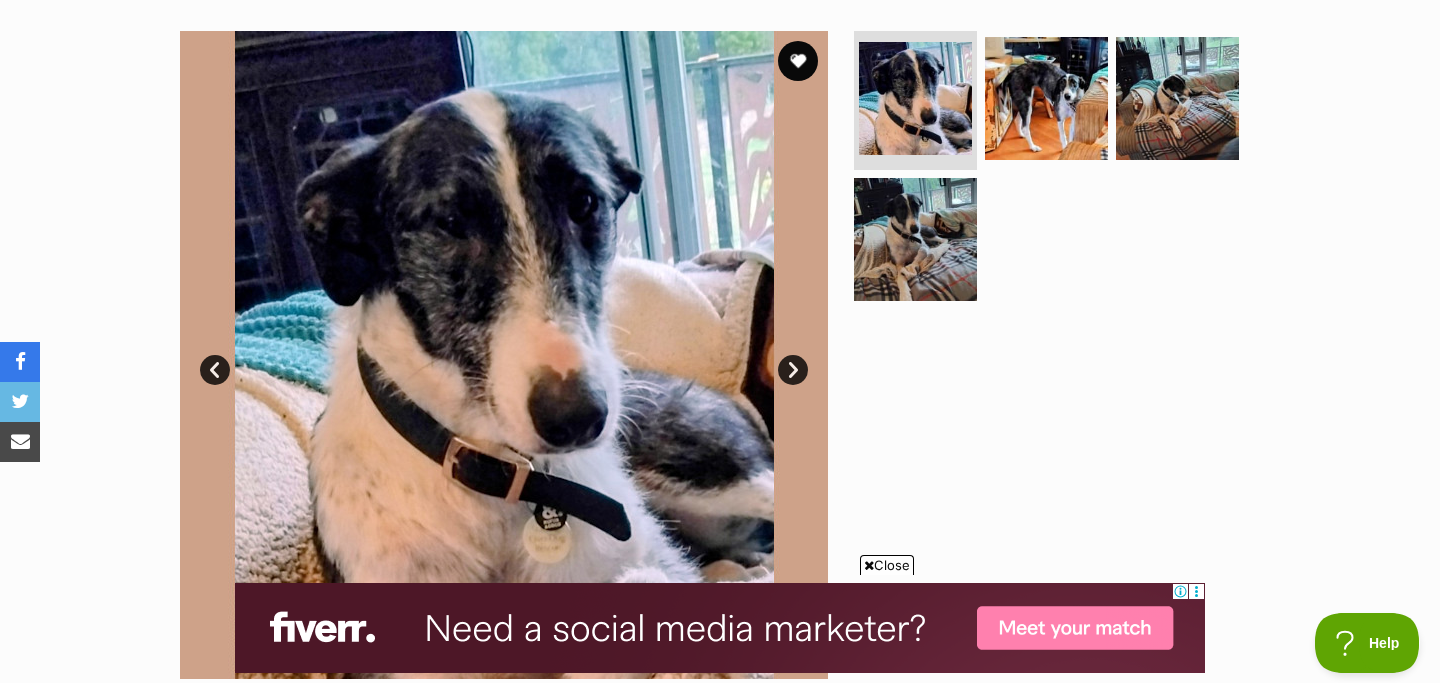 click on "Next" at bounding box center (793, 370) 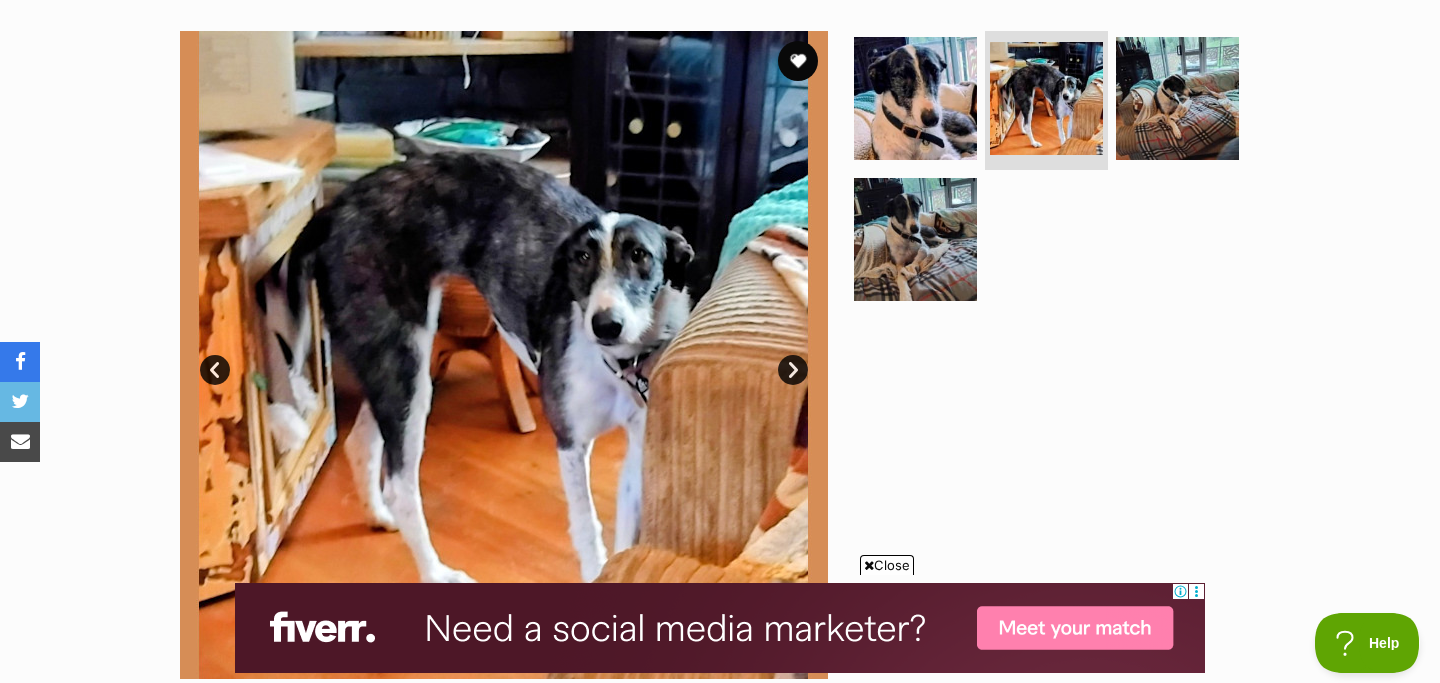 click on "Next" at bounding box center (793, 370) 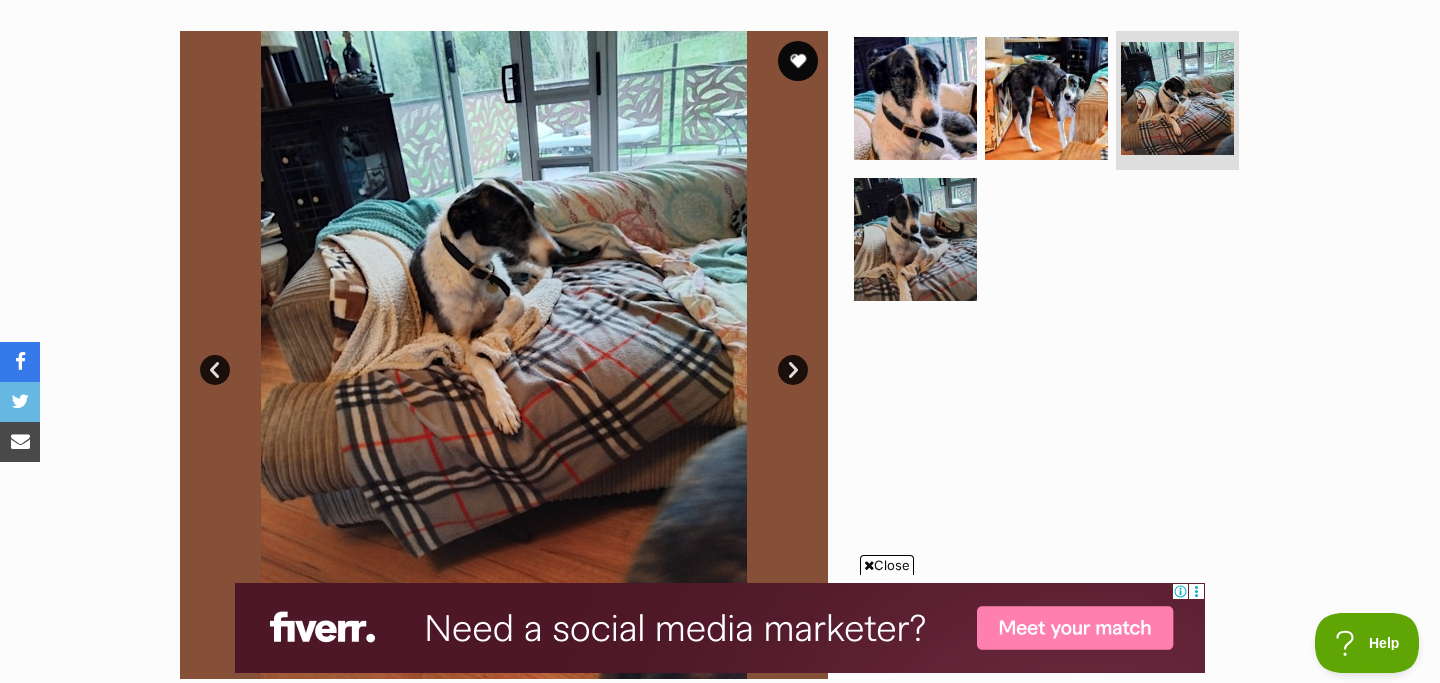 click on "Next" at bounding box center (793, 370) 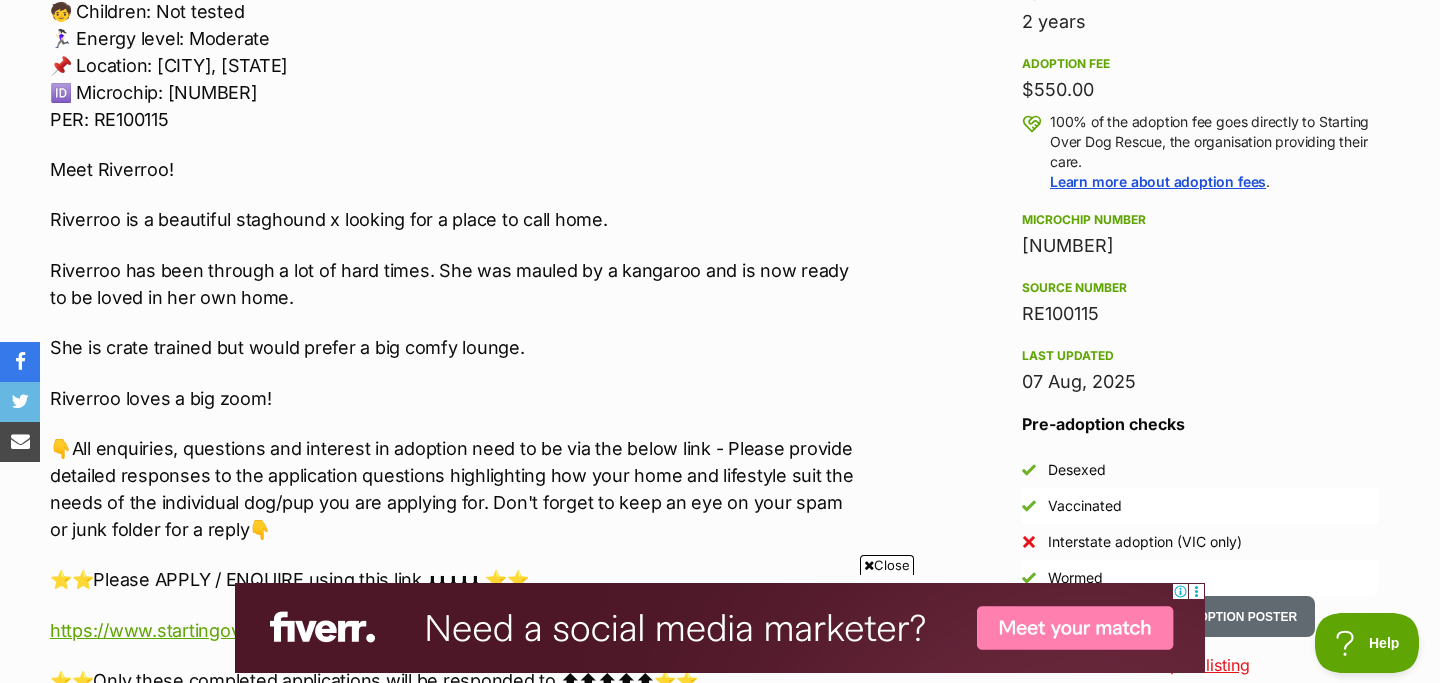 scroll, scrollTop: 1418, scrollLeft: 0, axis: vertical 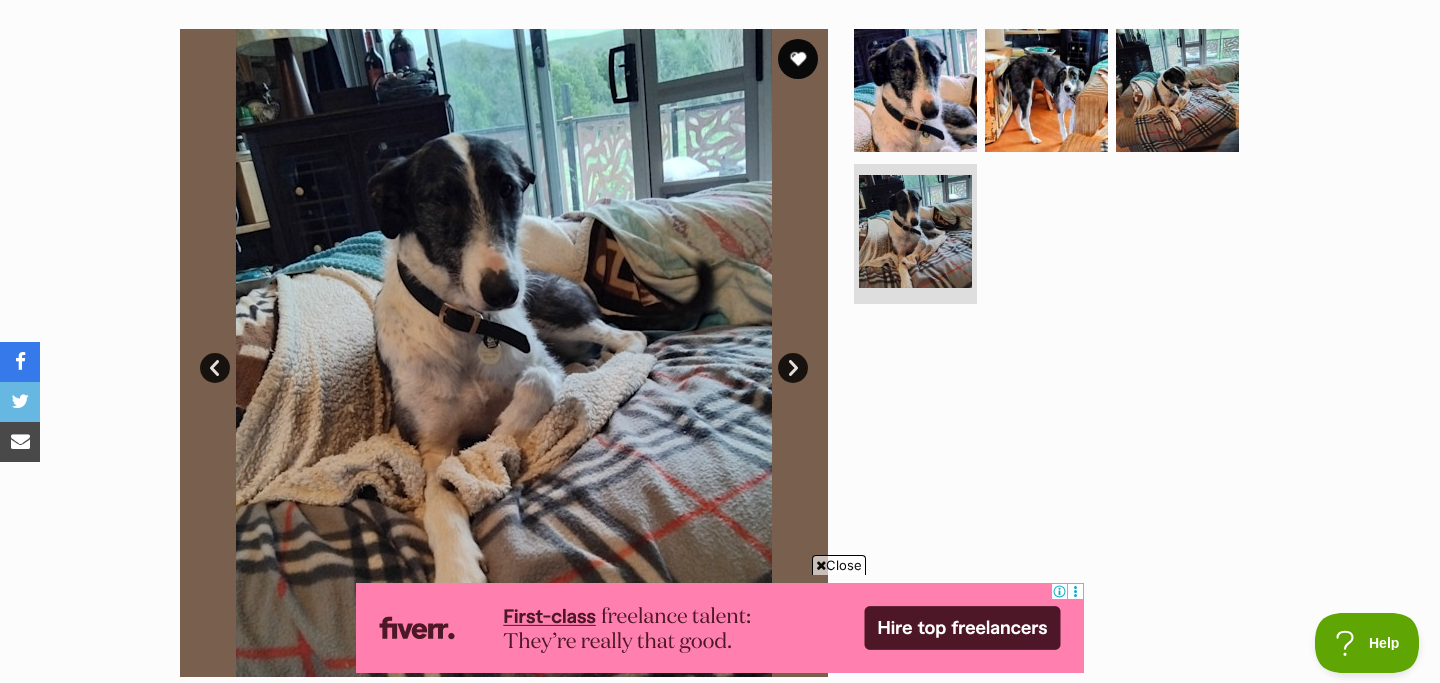 click on "Next" at bounding box center [793, 368] 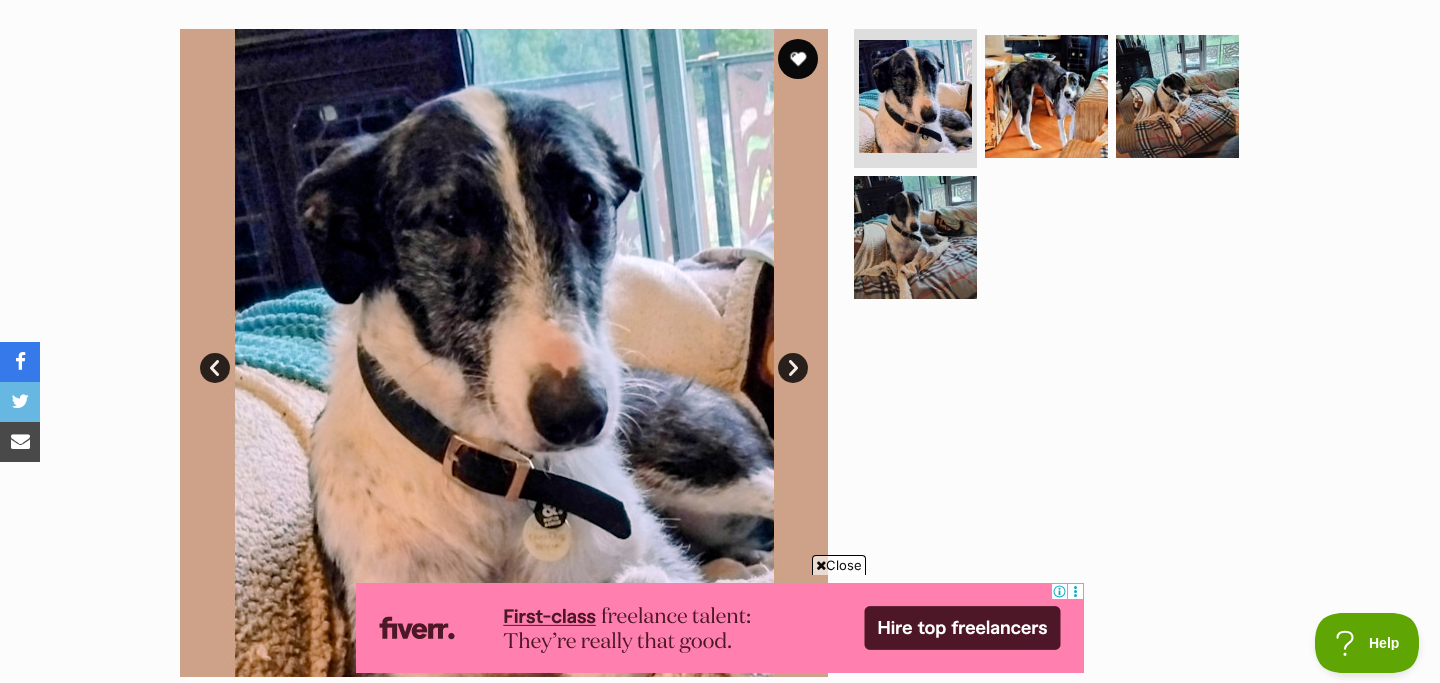 click on "Next" at bounding box center (793, 368) 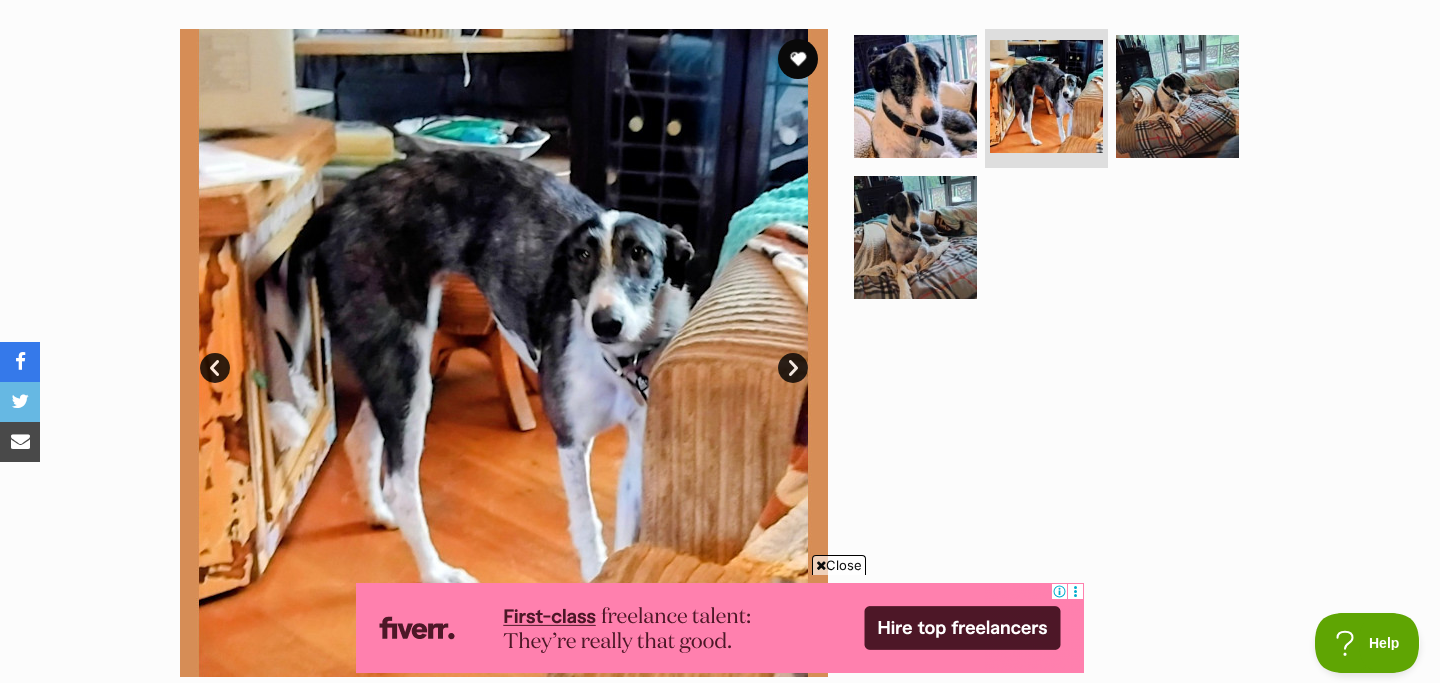 click on "Next" at bounding box center [793, 368] 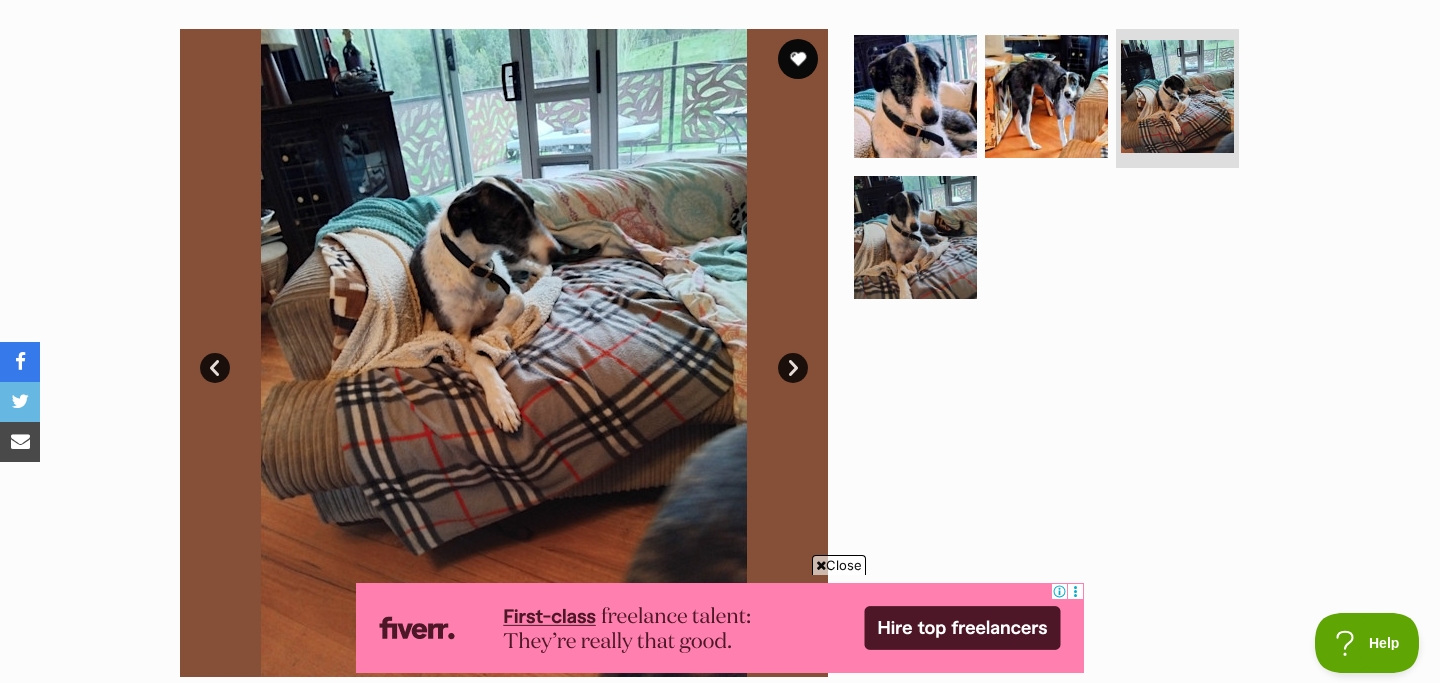 click on "Next" at bounding box center [793, 368] 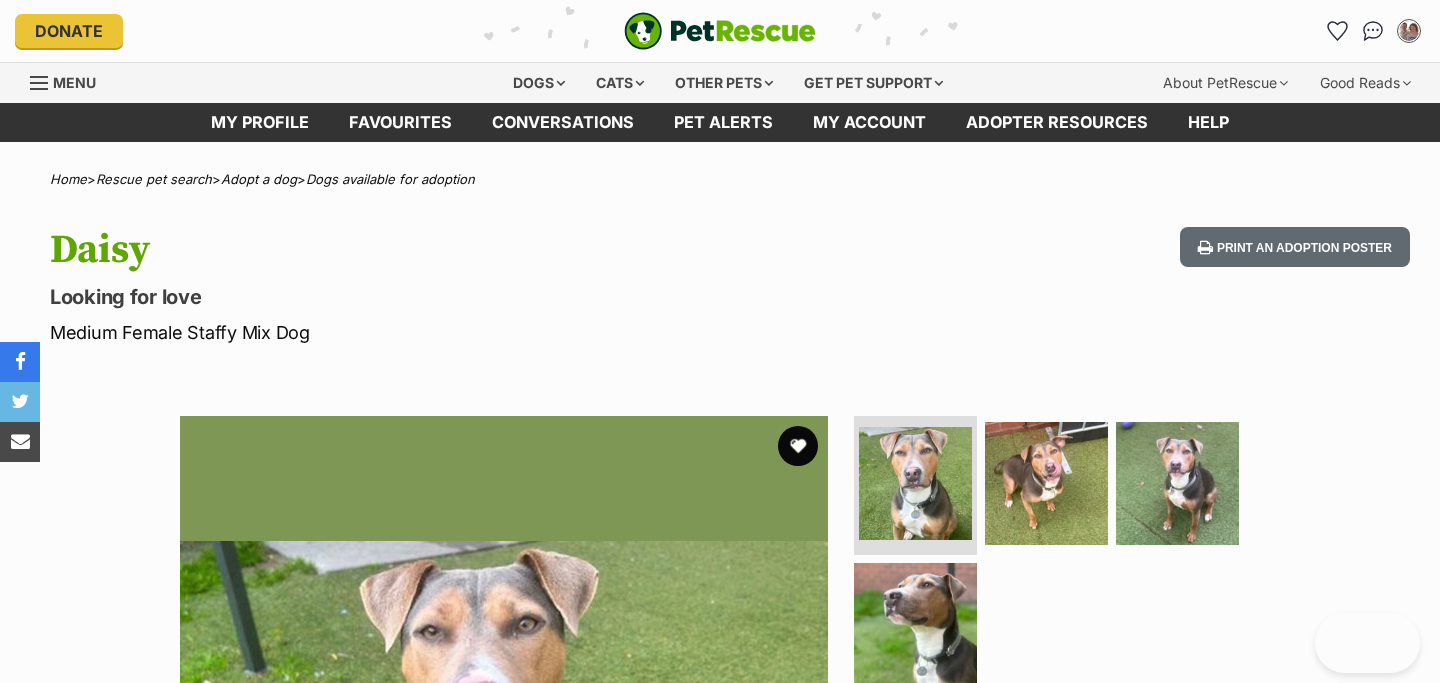 scroll, scrollTop: 0, scrollLeft: 0, axis: both 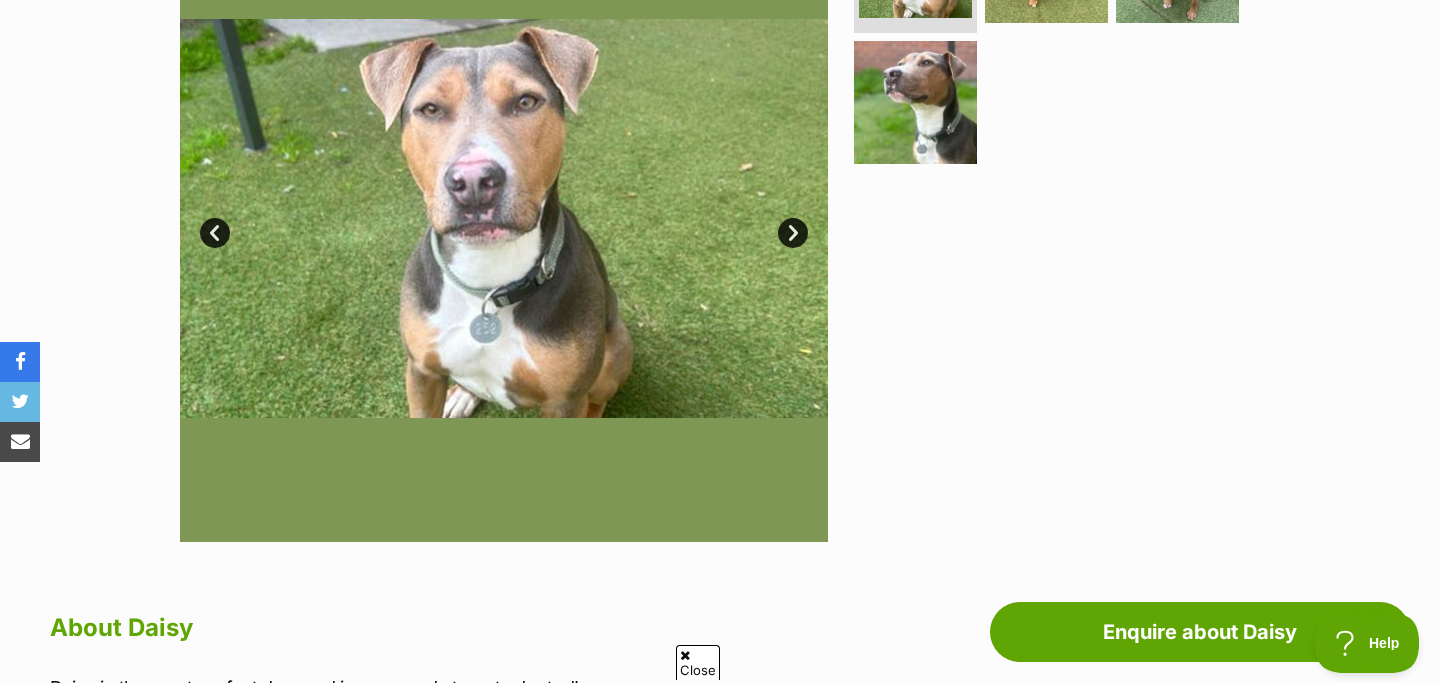 click on "Next" at bounding box center (793, 233) 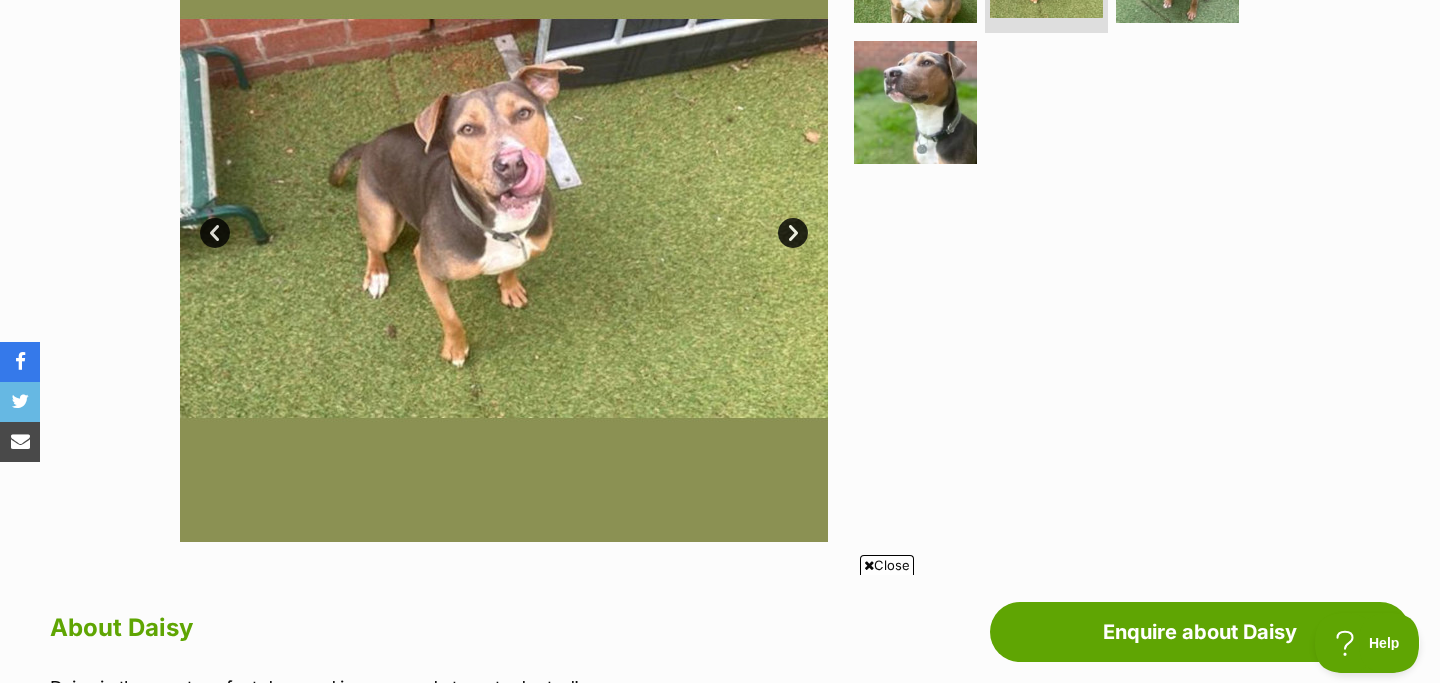 click on "Next" at bounding box center [793, 233] 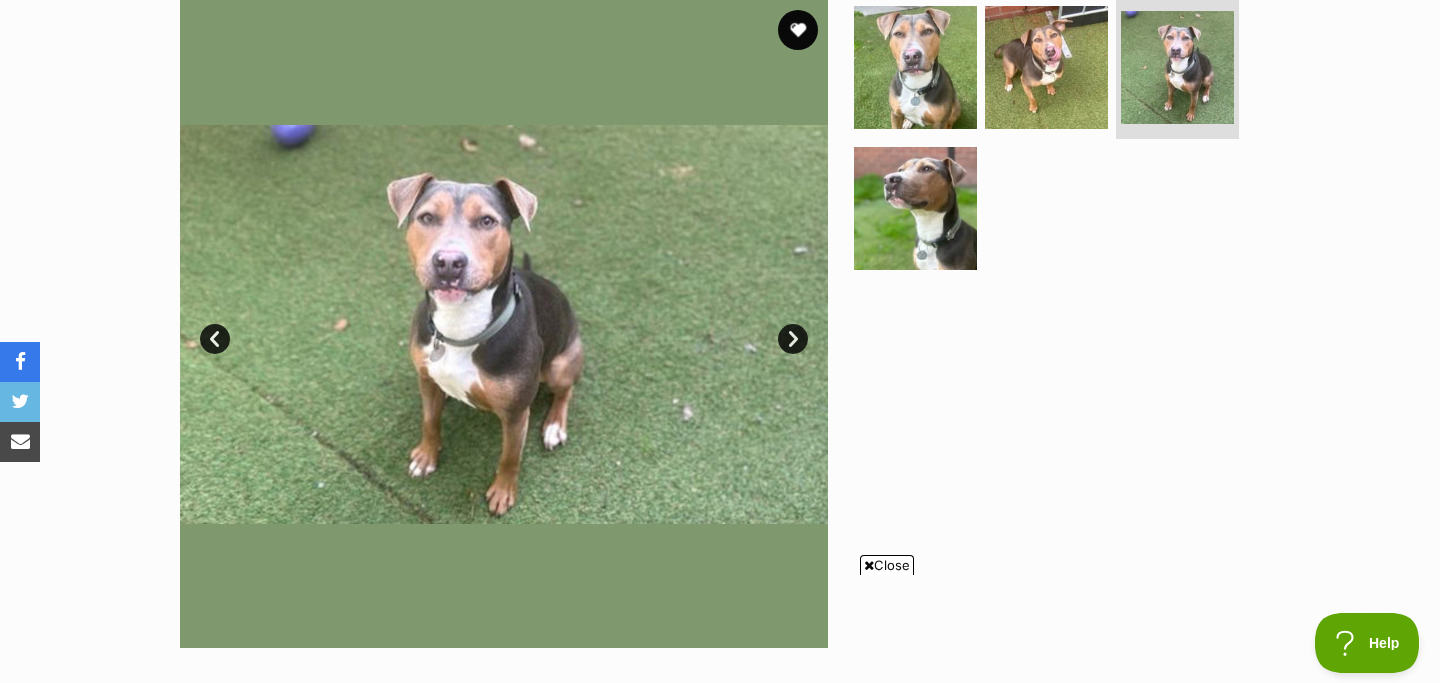 scroll, scrollTop: 415, scrollLeft: 0, axis: vertical 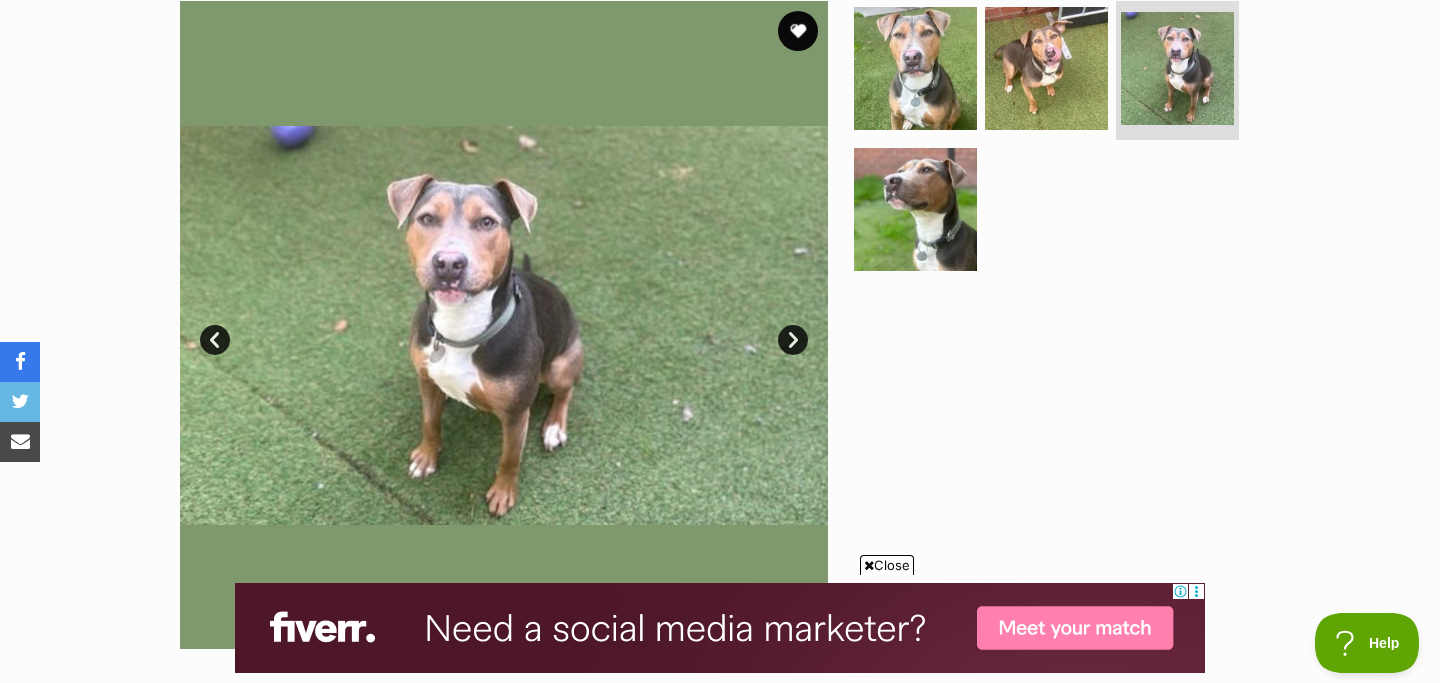 click on "Next" at bounding box center [793, 340] 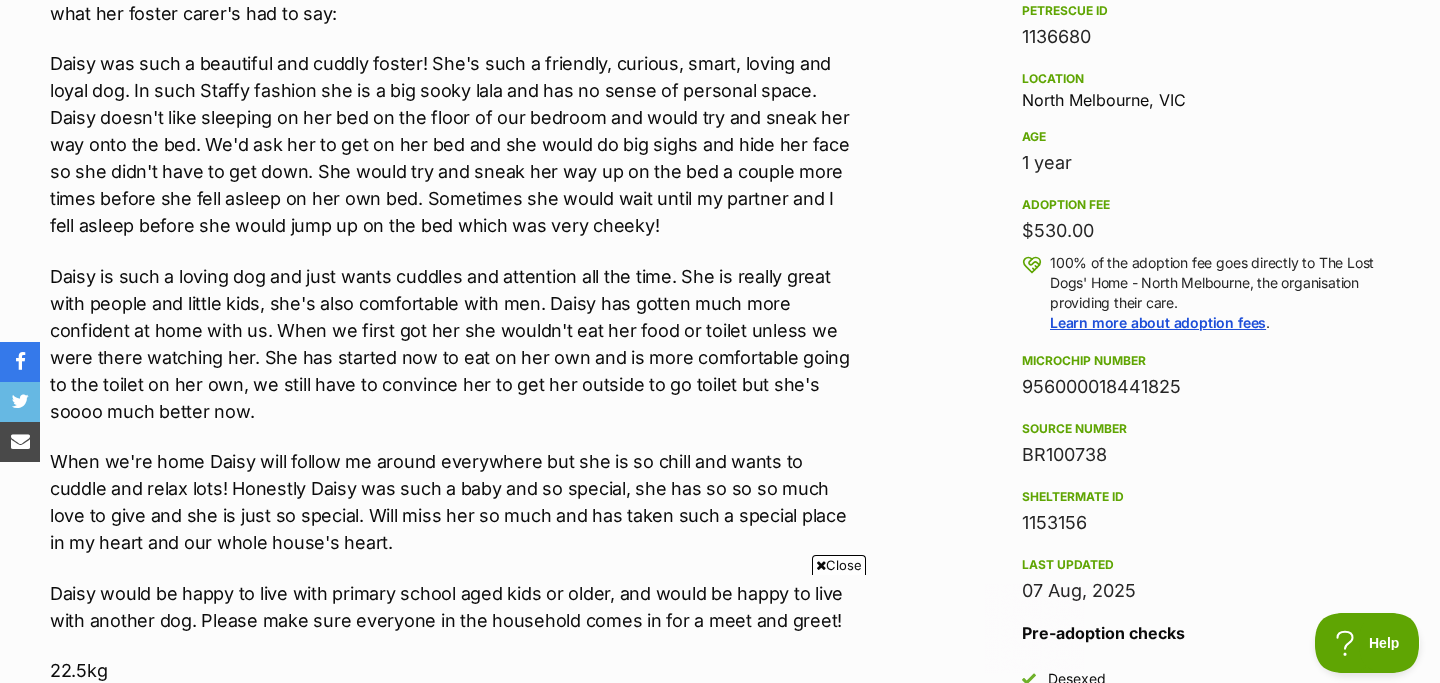 scroll, scrollTop: 0, scrollLeft: 0, axis: both 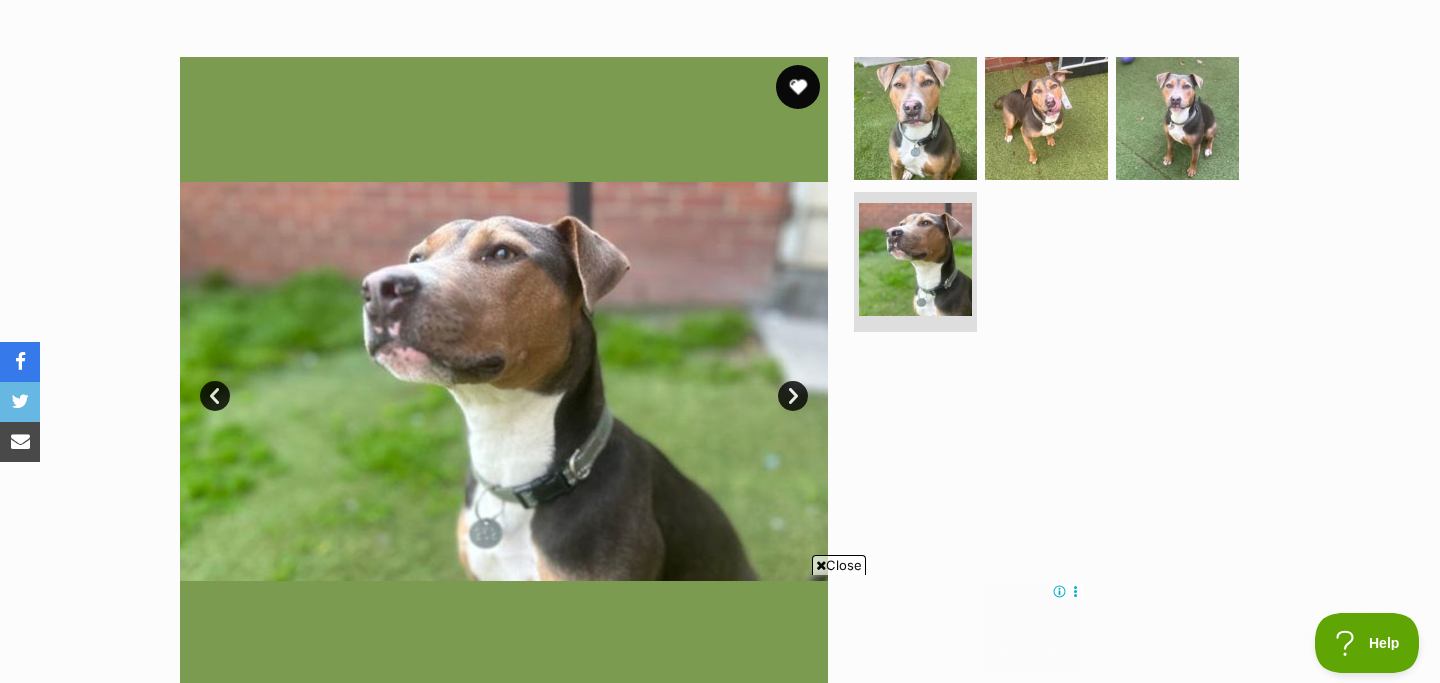 click at bounding box center (798, 87) 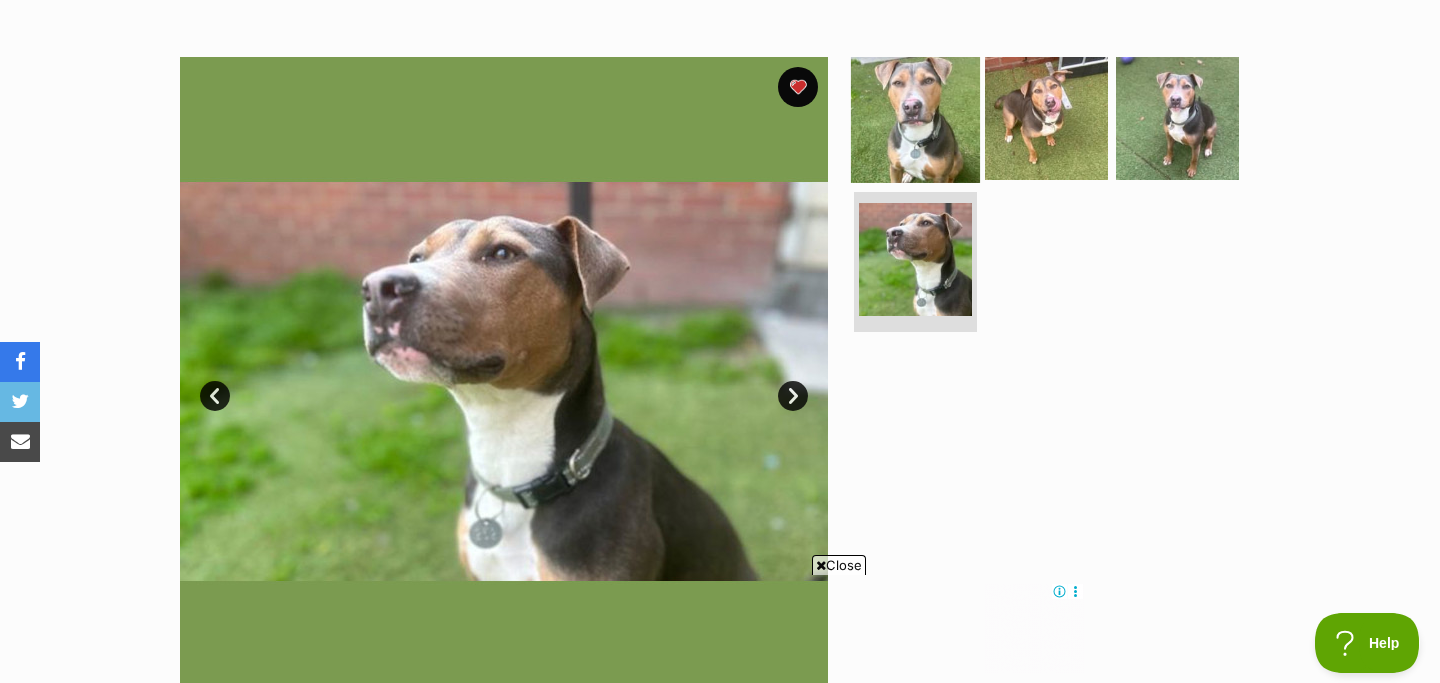 click at bounding box center [915, 117] 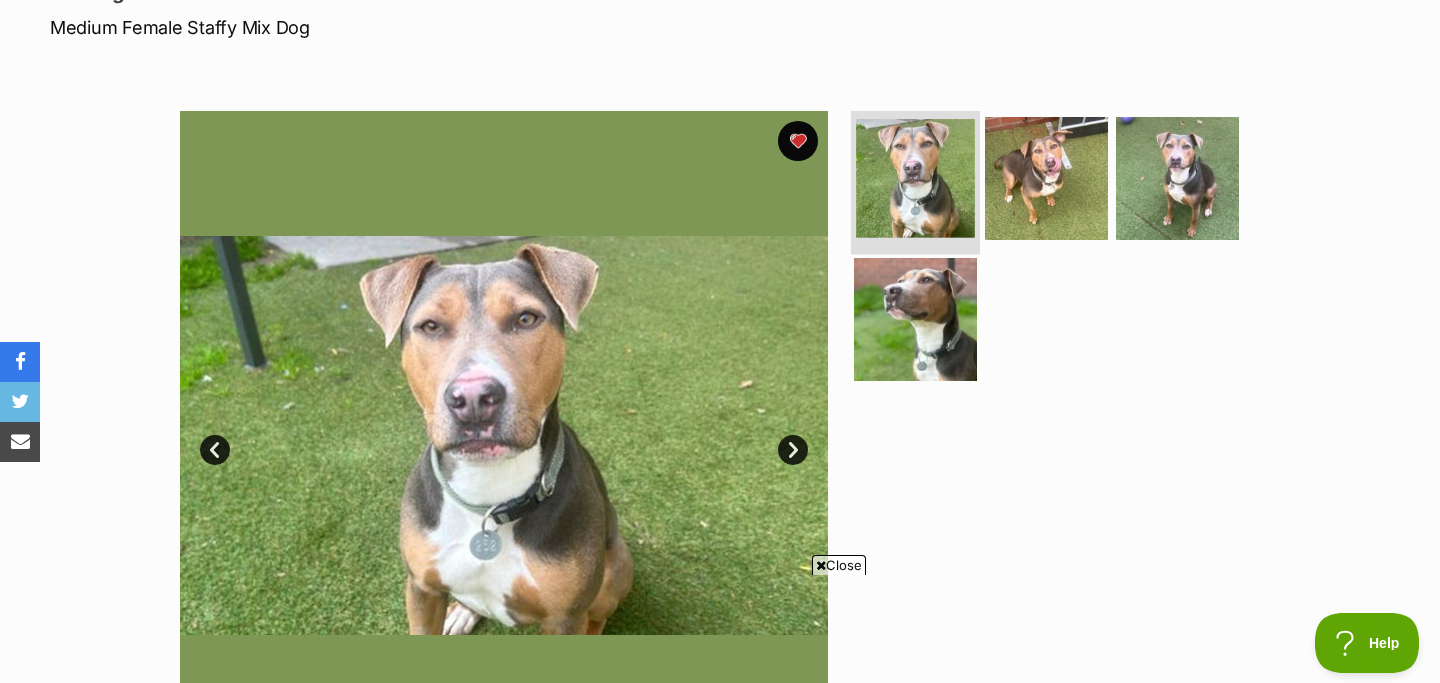 scroll, scrollTop: 337, scrollLeft: 0, axis: vertical 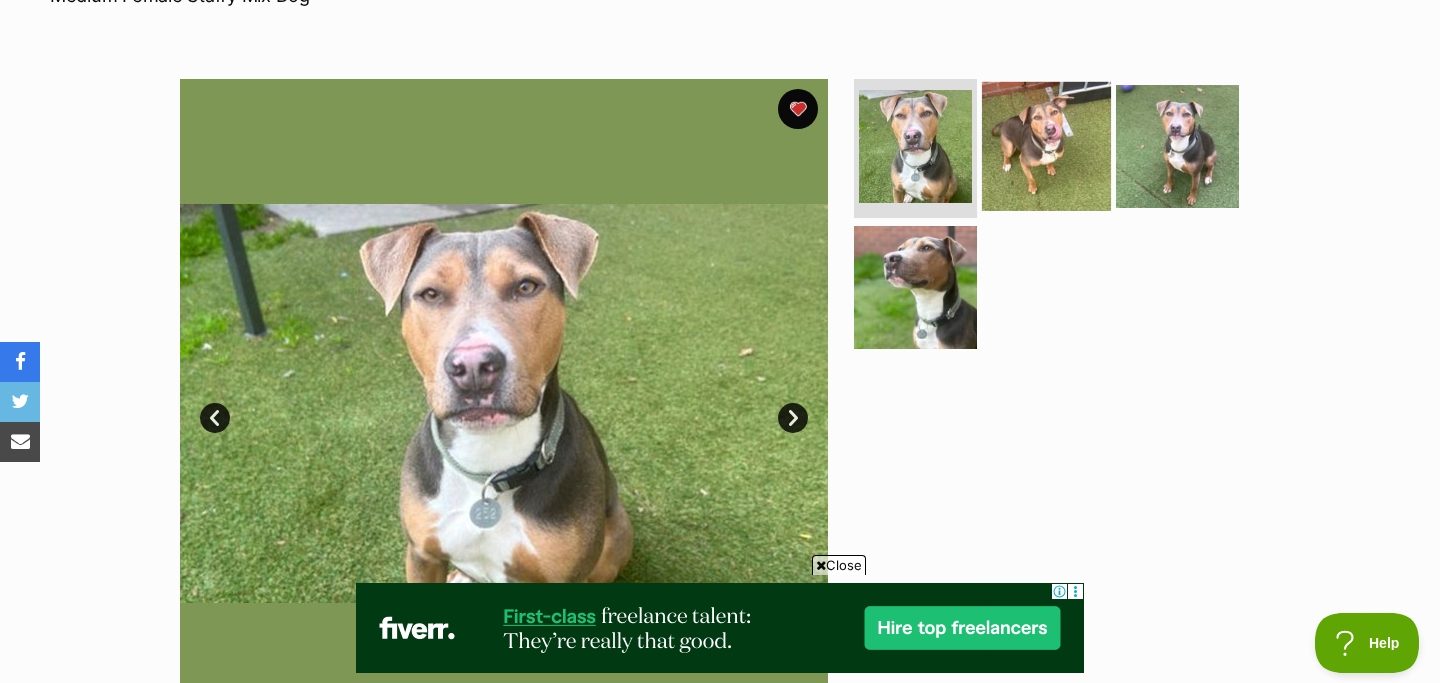 click at bounding box center (1046, 145) 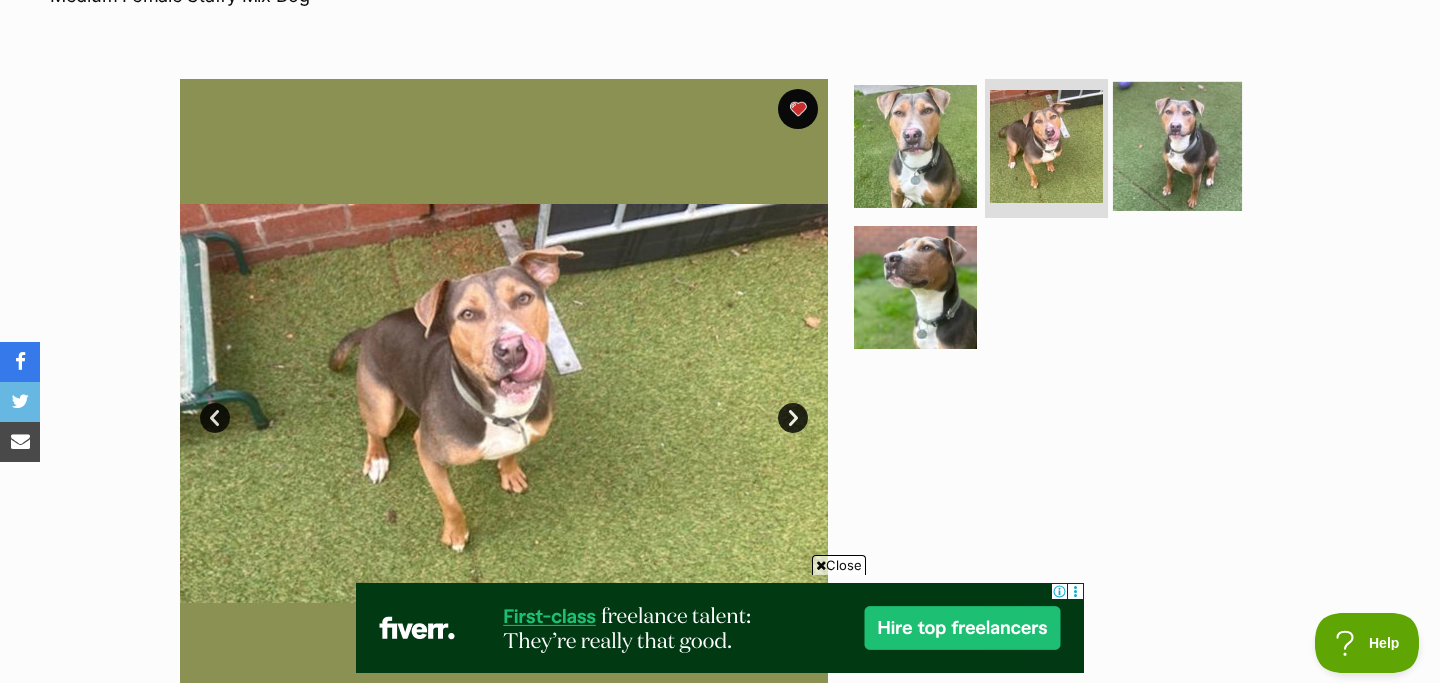 click at bounding box center (1177, 145) 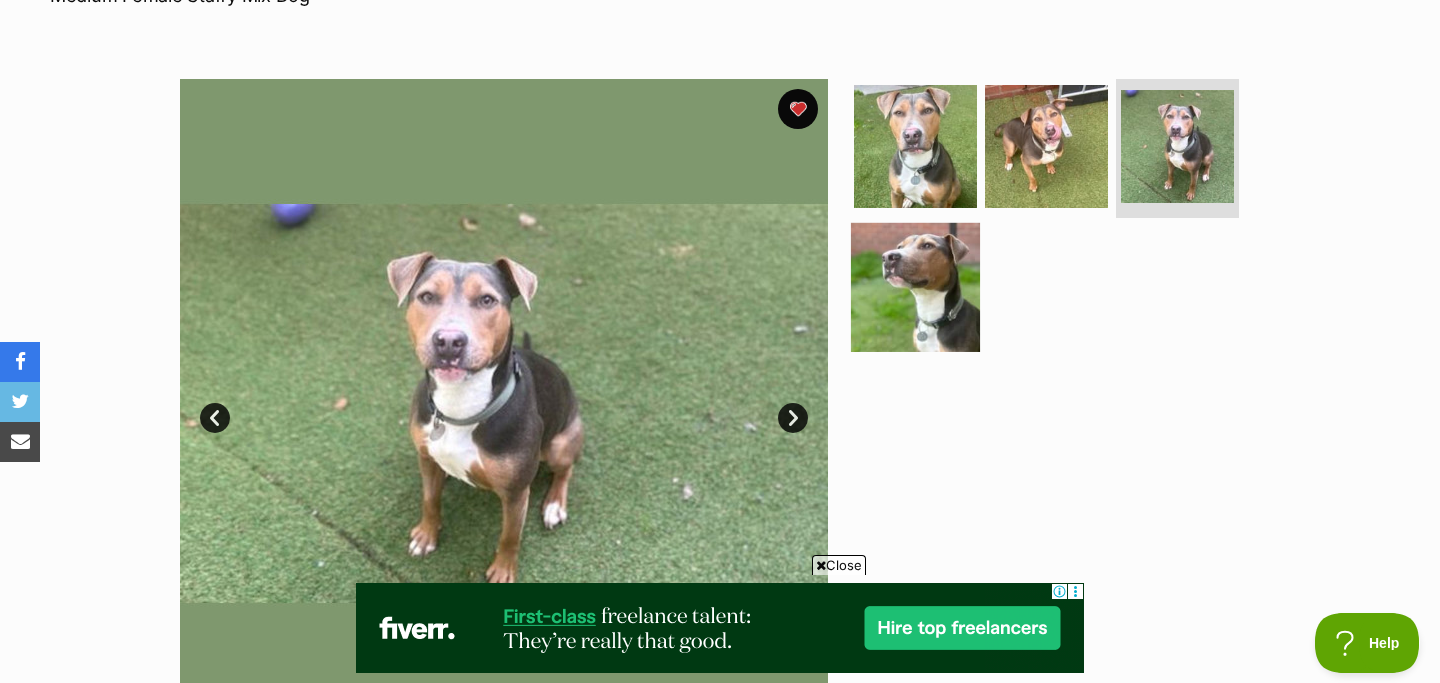 click at bounding box center (915, 287) 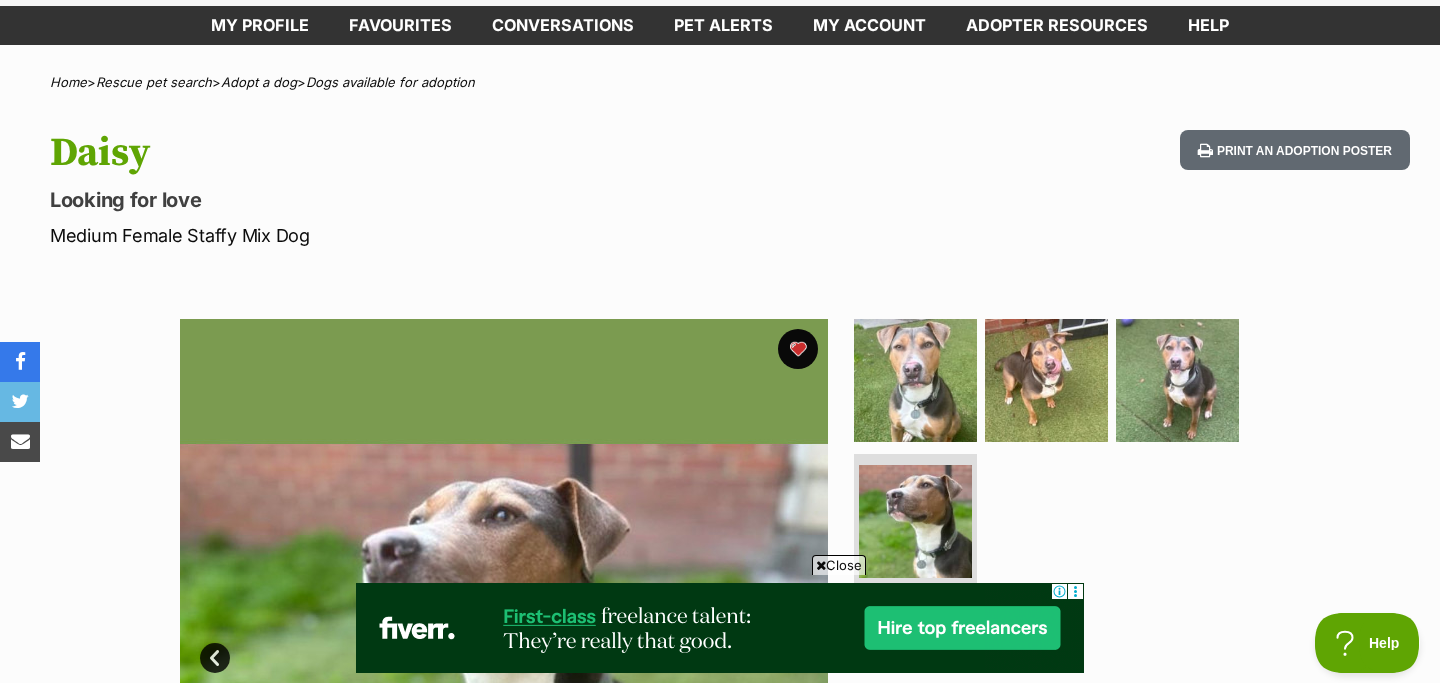 scroll, scrollTop: 76, scrollLeft: 0, axis: vertical 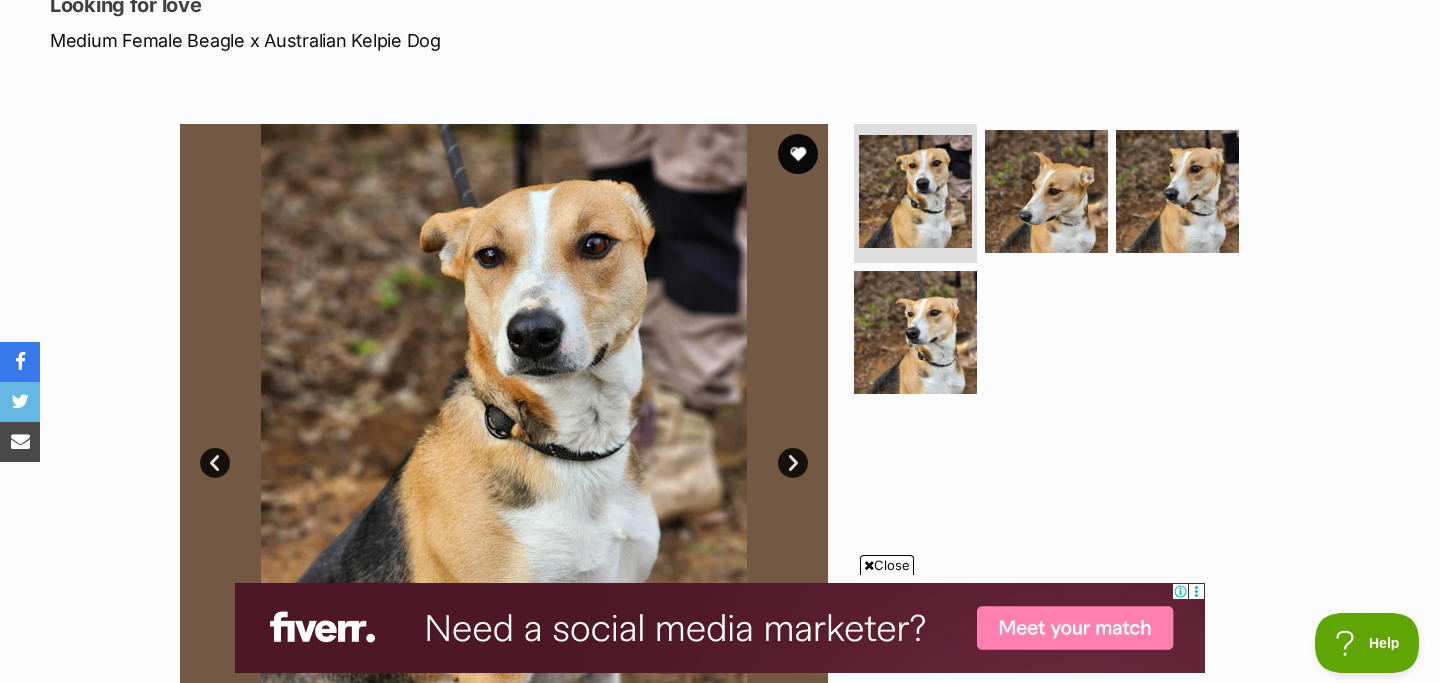 click on "Next" at bounding box center (793, 463) 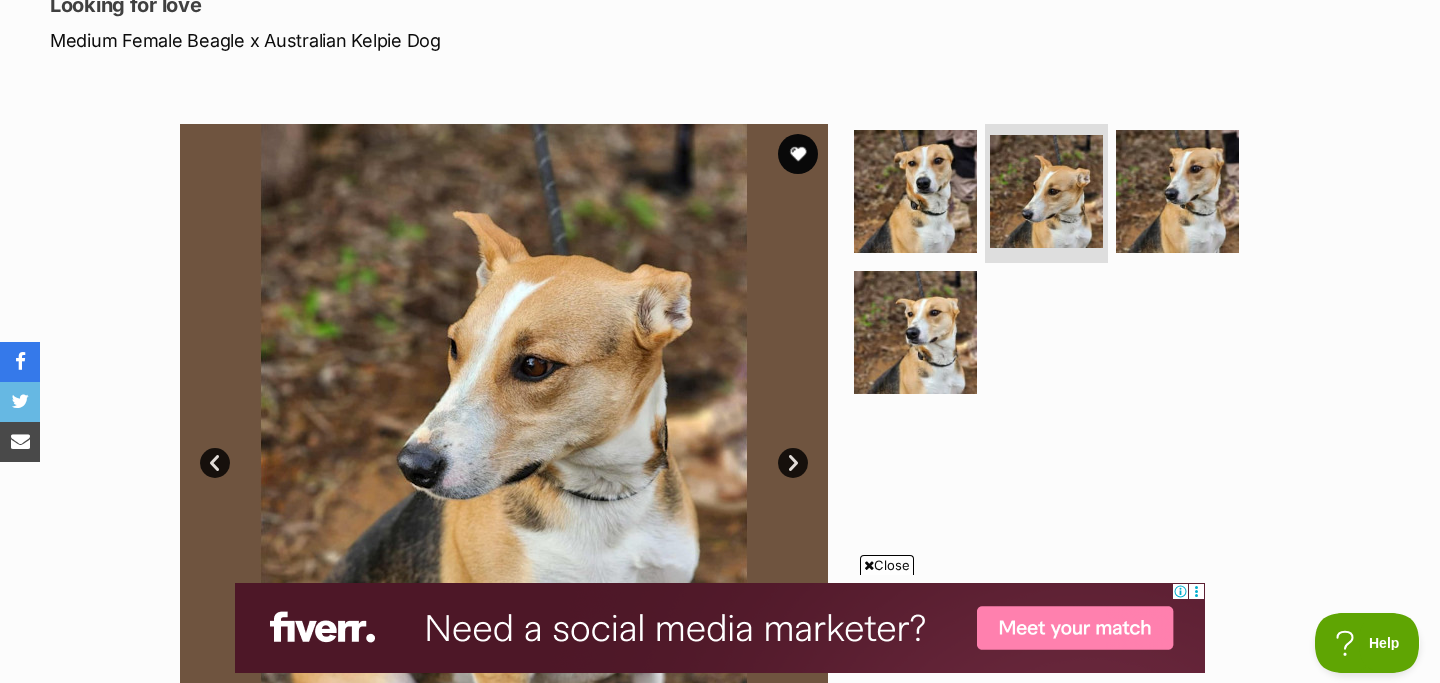 click on "Next" at bounding box center (793, 463) 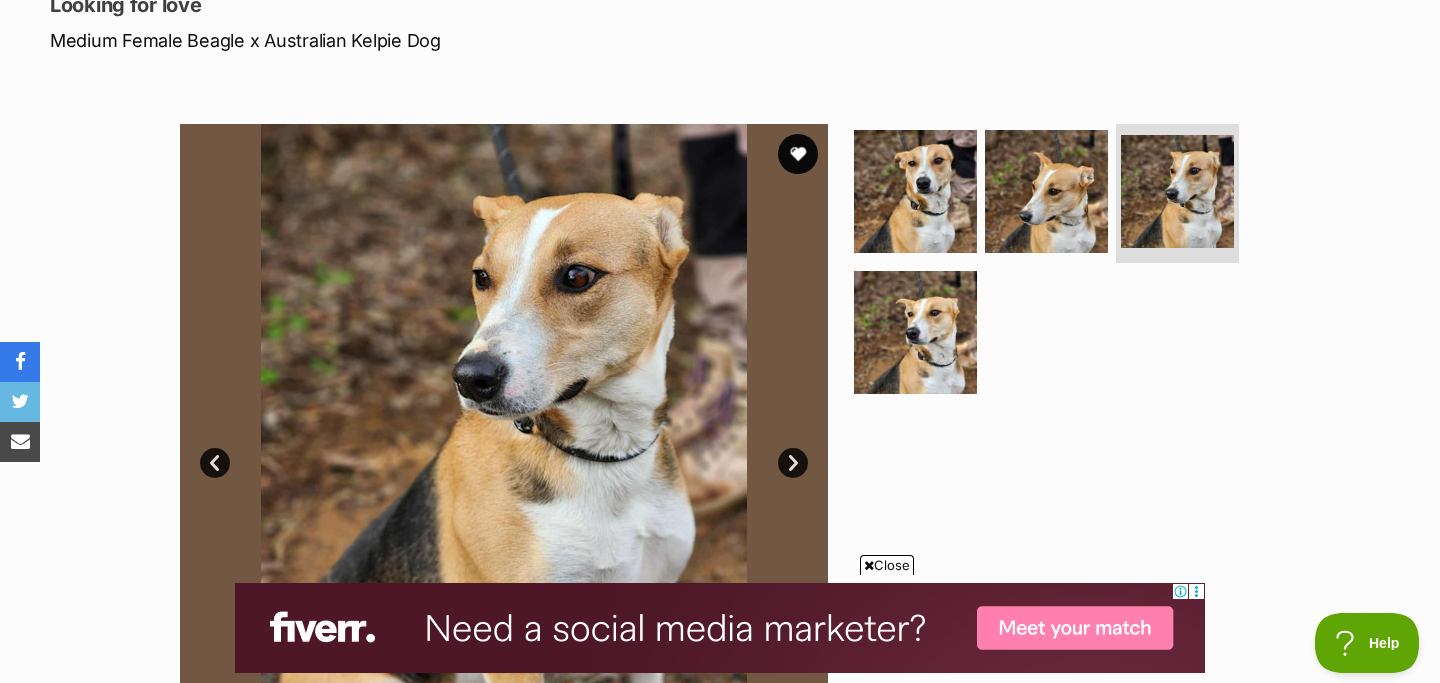 click on "Next" at bounding box center (793, 463) 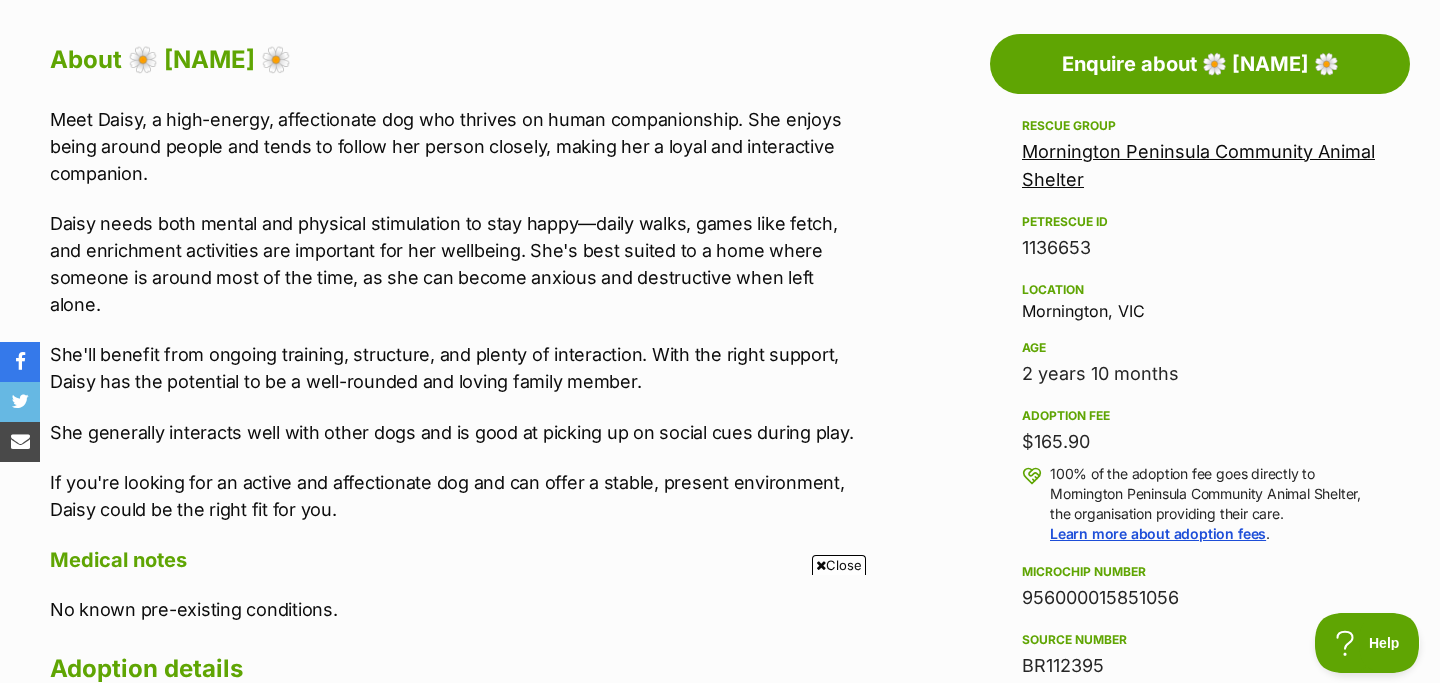 scroll, scrollTop: 0, scrollLeft: 0, axis: both 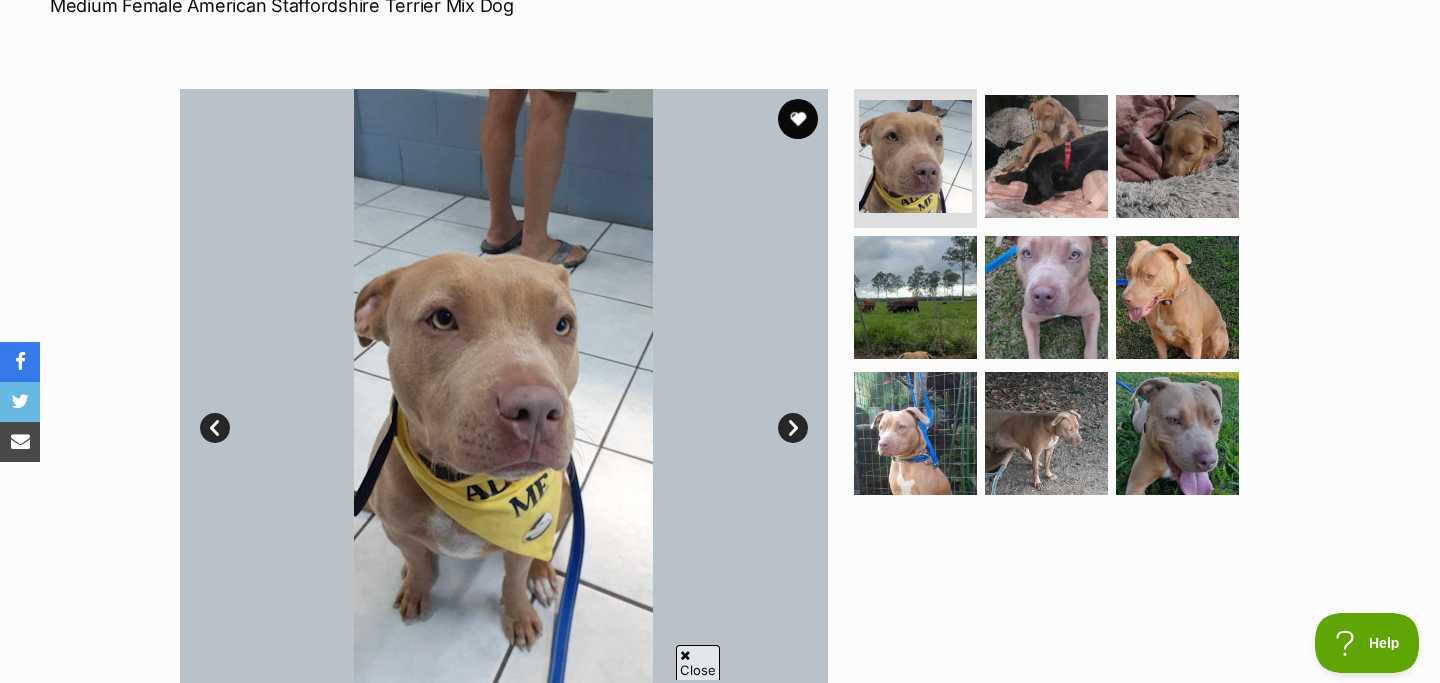 click on "Next" at bounding box center (793, 428) 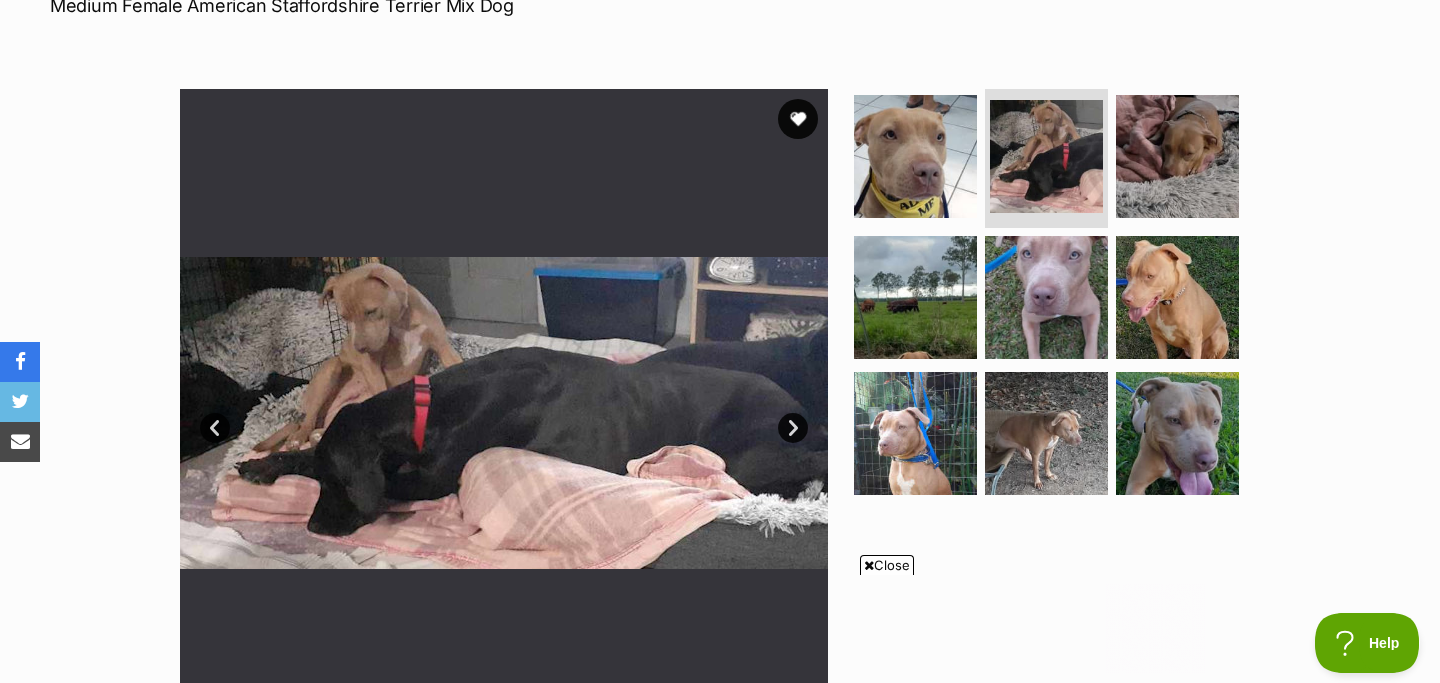 scroll, scrollTop: 0, scrollLeft: 0, axis: both 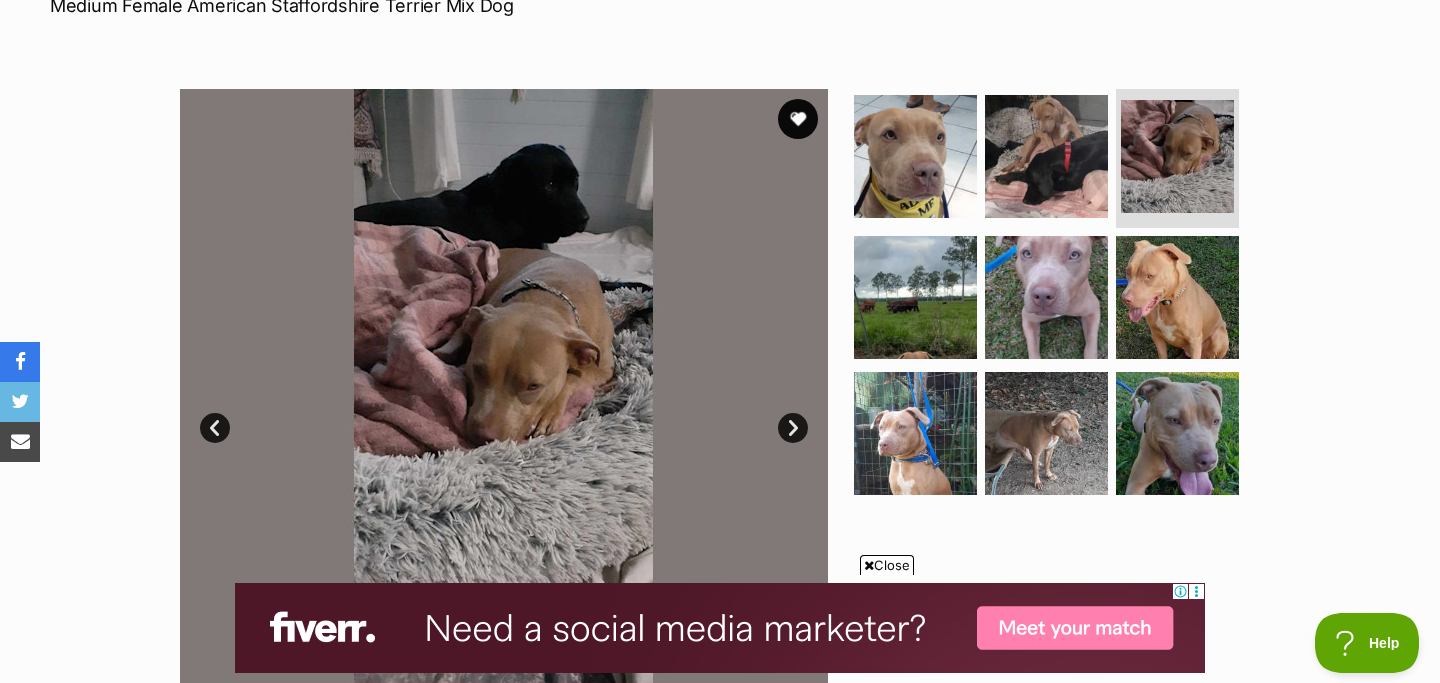 click on "Next" at bounding box center [793, 428] 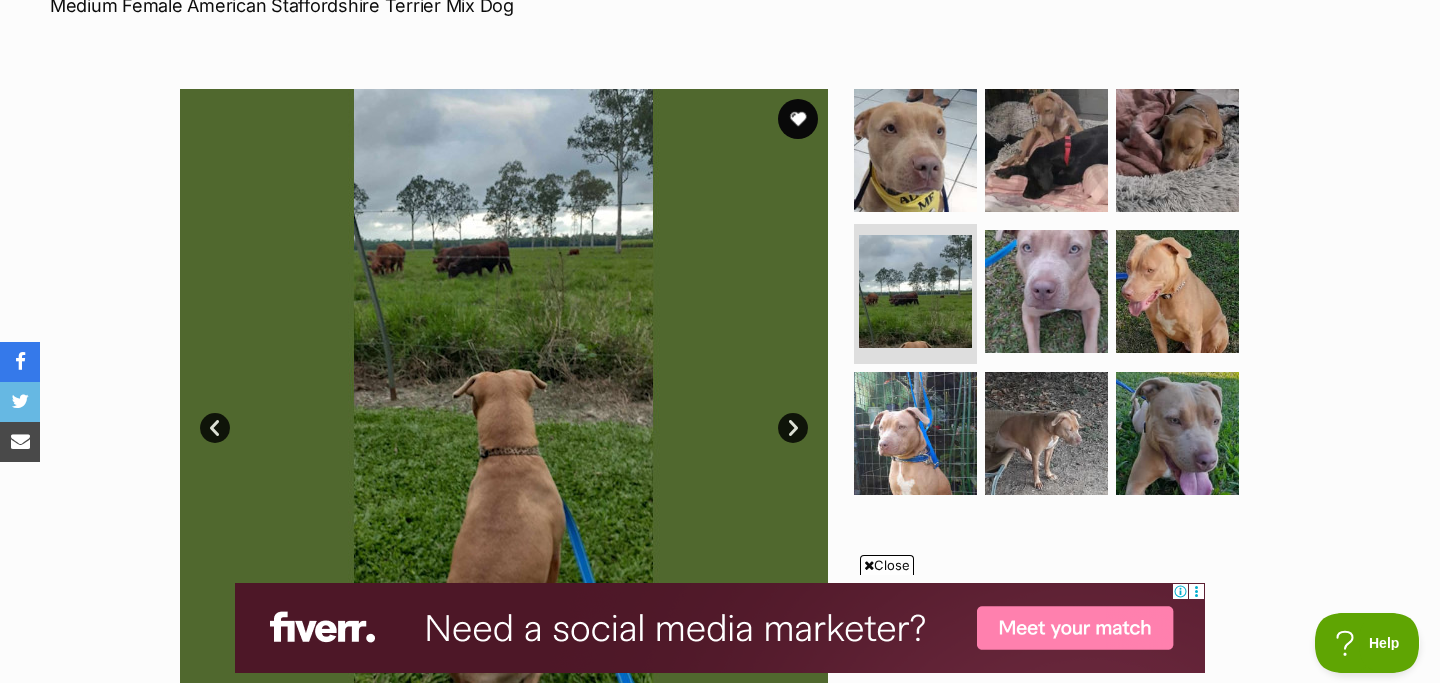 click on "Next" at bounding box center (793, 428) 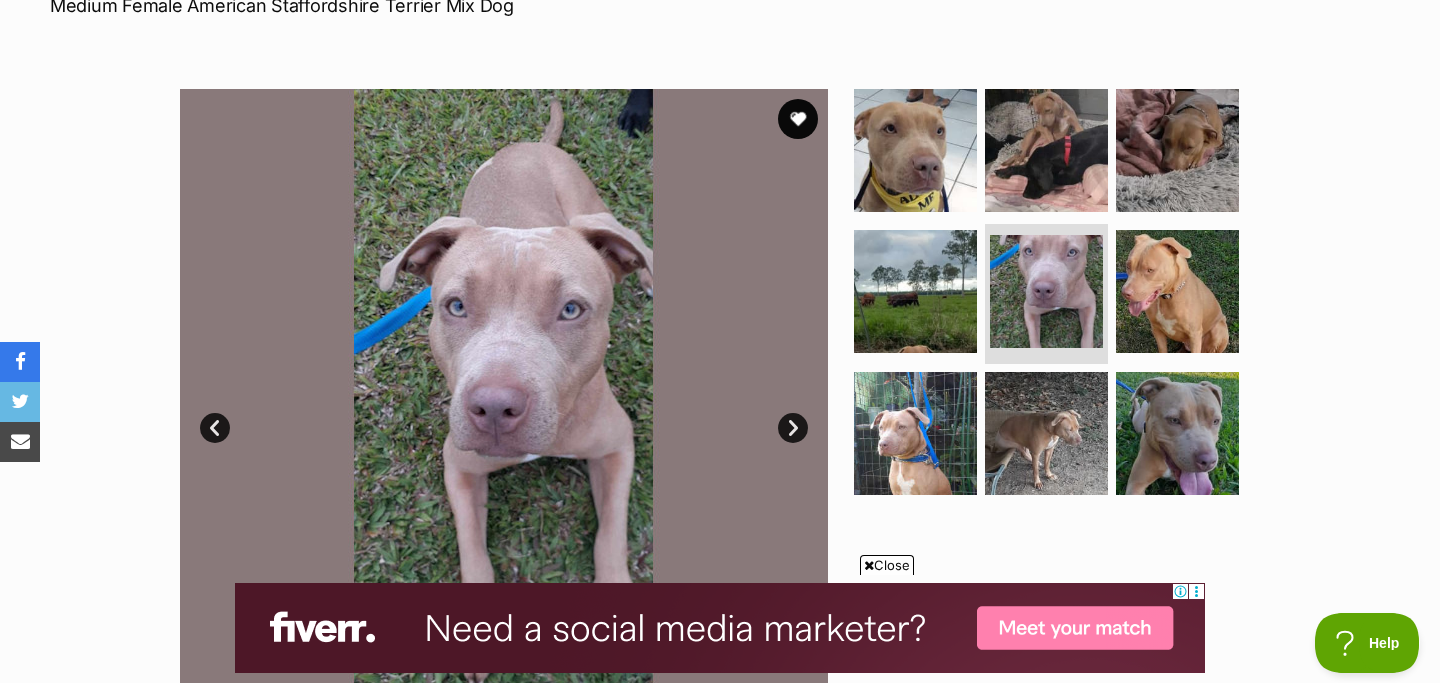 click on "Next" at bounding box center [793, 428] 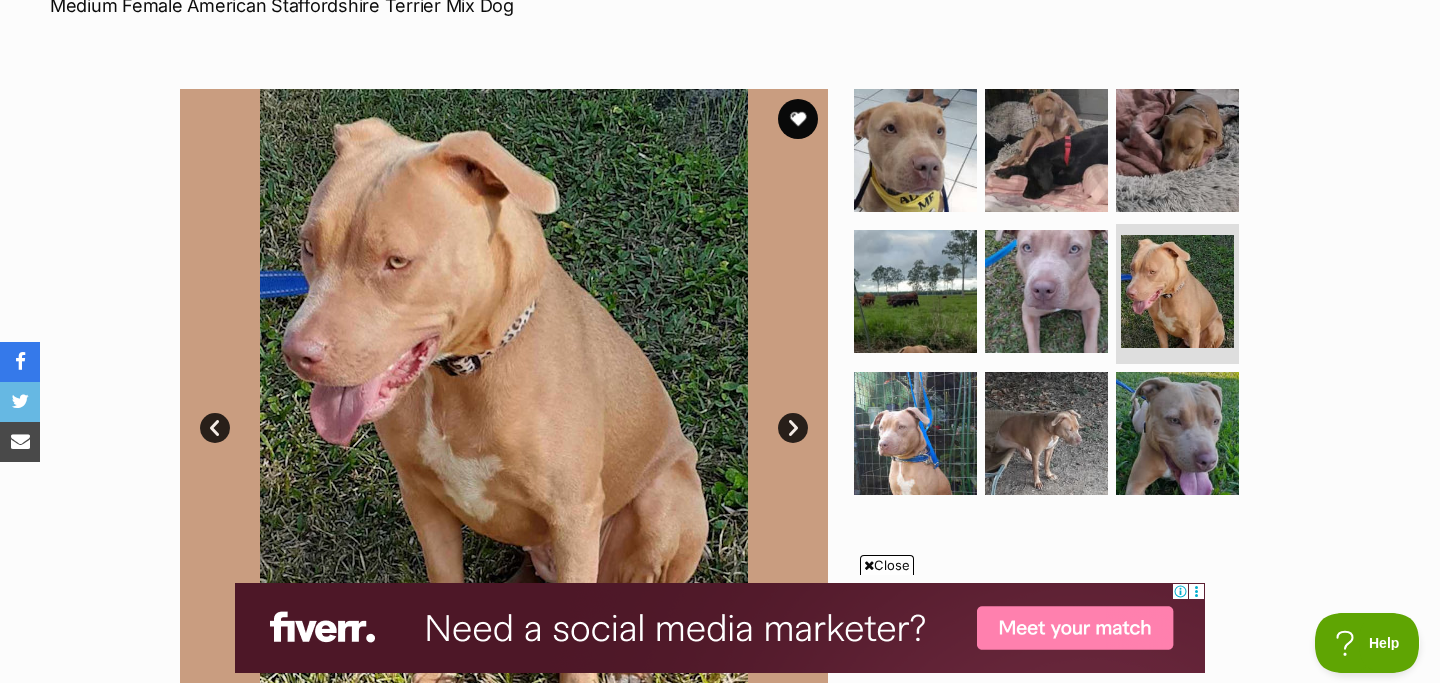 click on "Next" at bounding box center (793, 428) 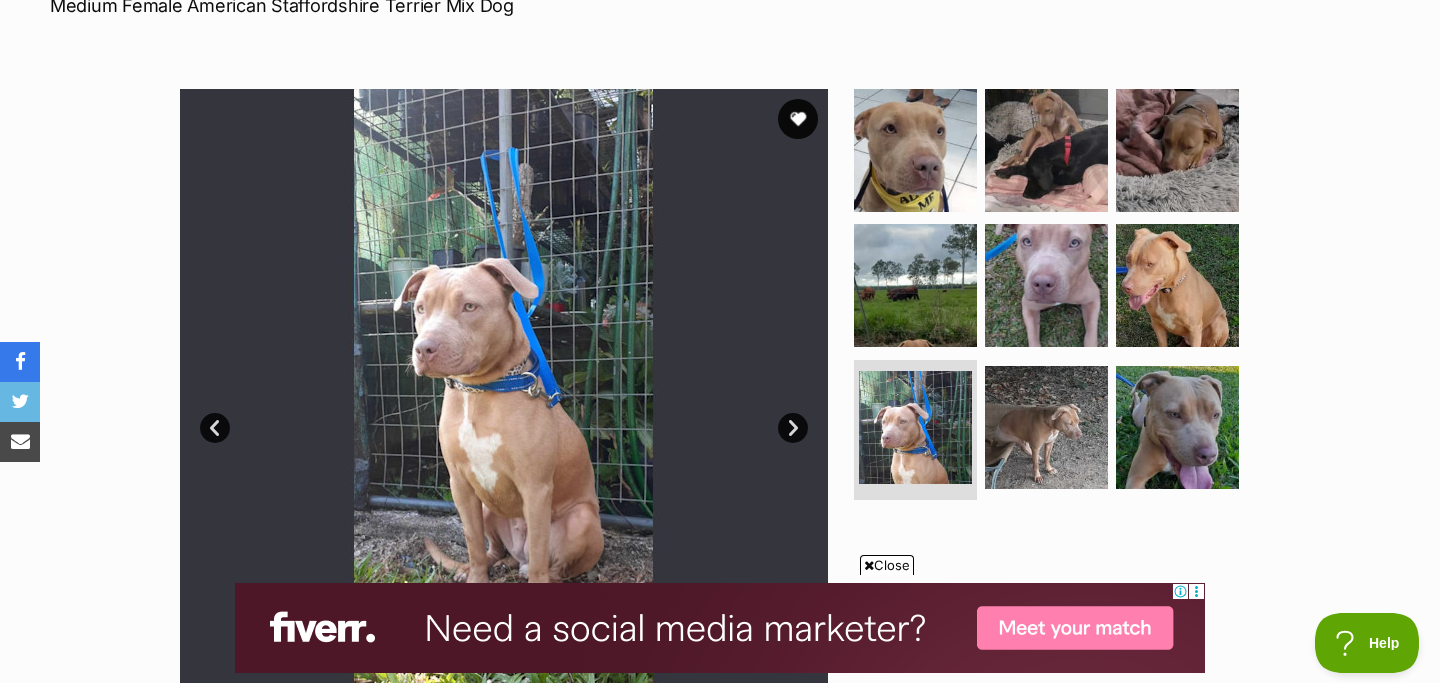 click on "Next" at bounding box center (793, 428) 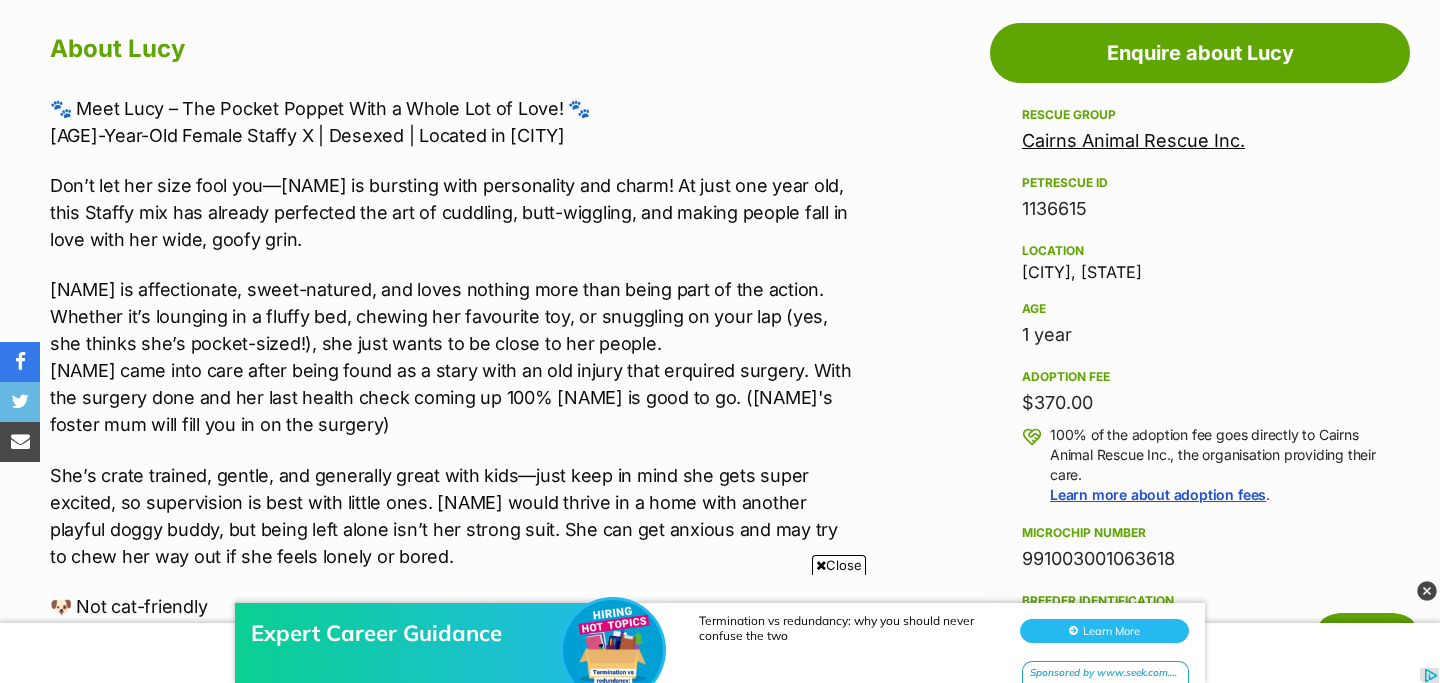 scroll, scrollTop: 1100, scrollLeft: 0, axis: vertical 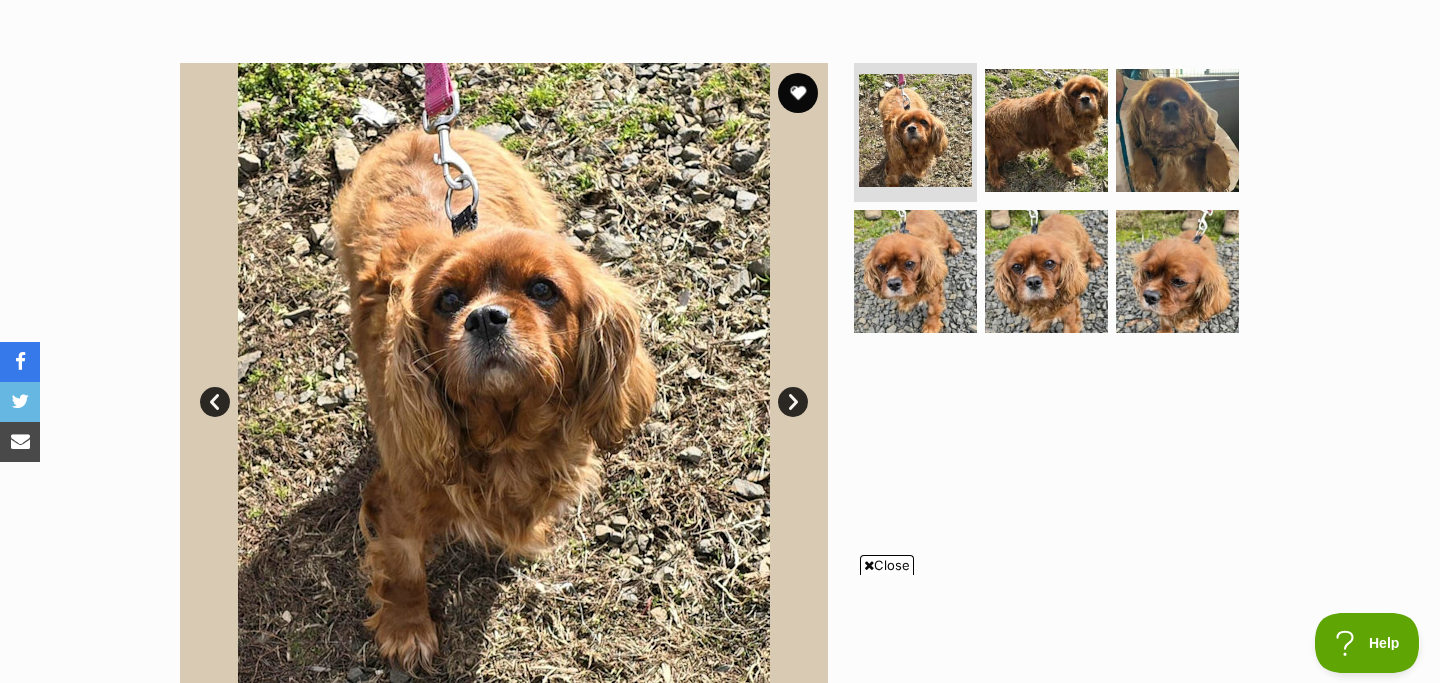 click on "Next" at bounding box center [793, 402] 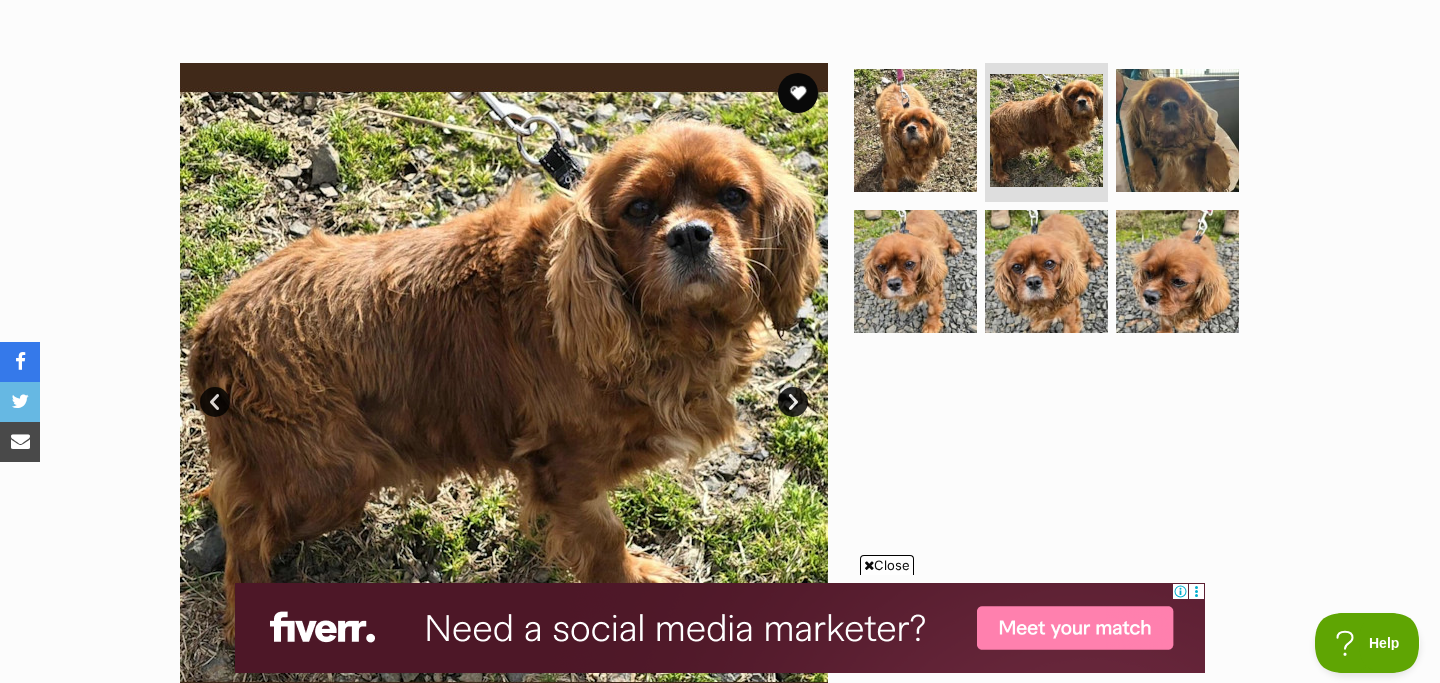 click on "Next" at bounding box center [793, 402] 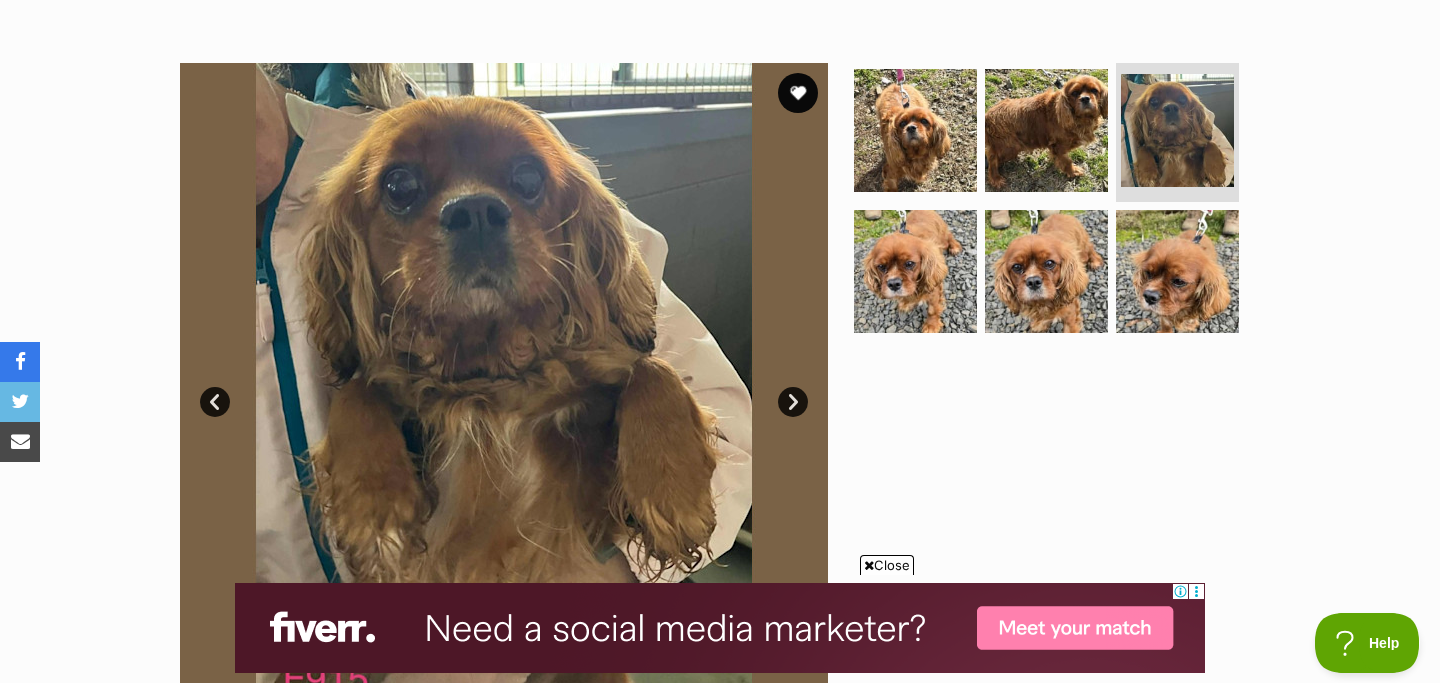 click on "Next" at bounding box center [793, 402] 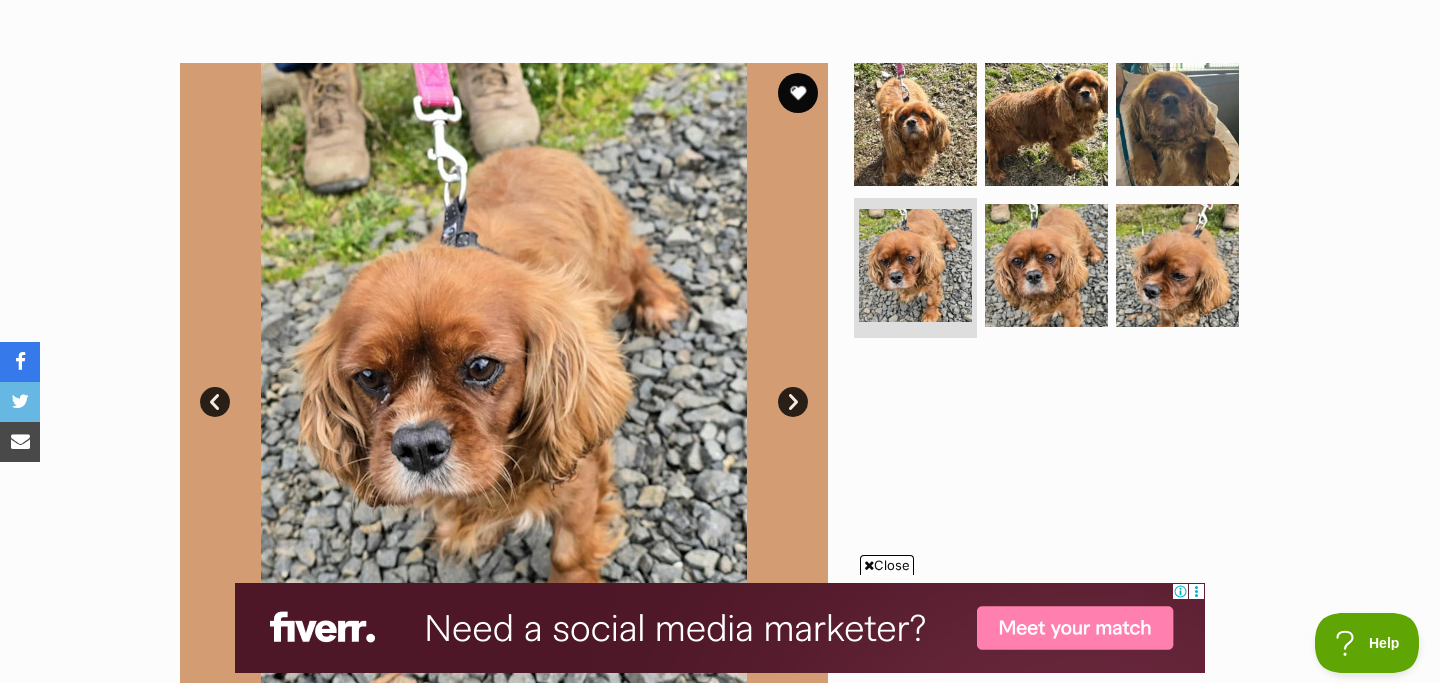 click on "Next" at bounding box center [793, 402] 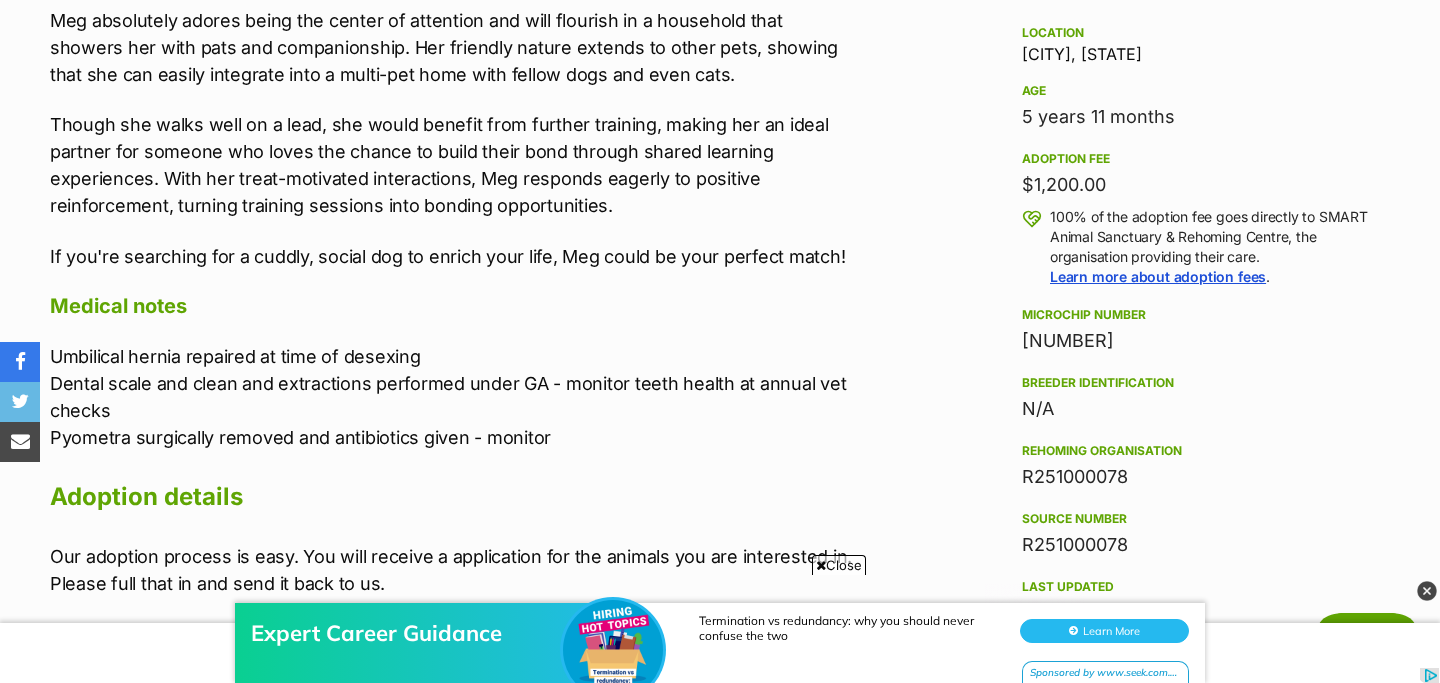 scroll, scrollTop: 0, scrollLeft: 0, axis: both 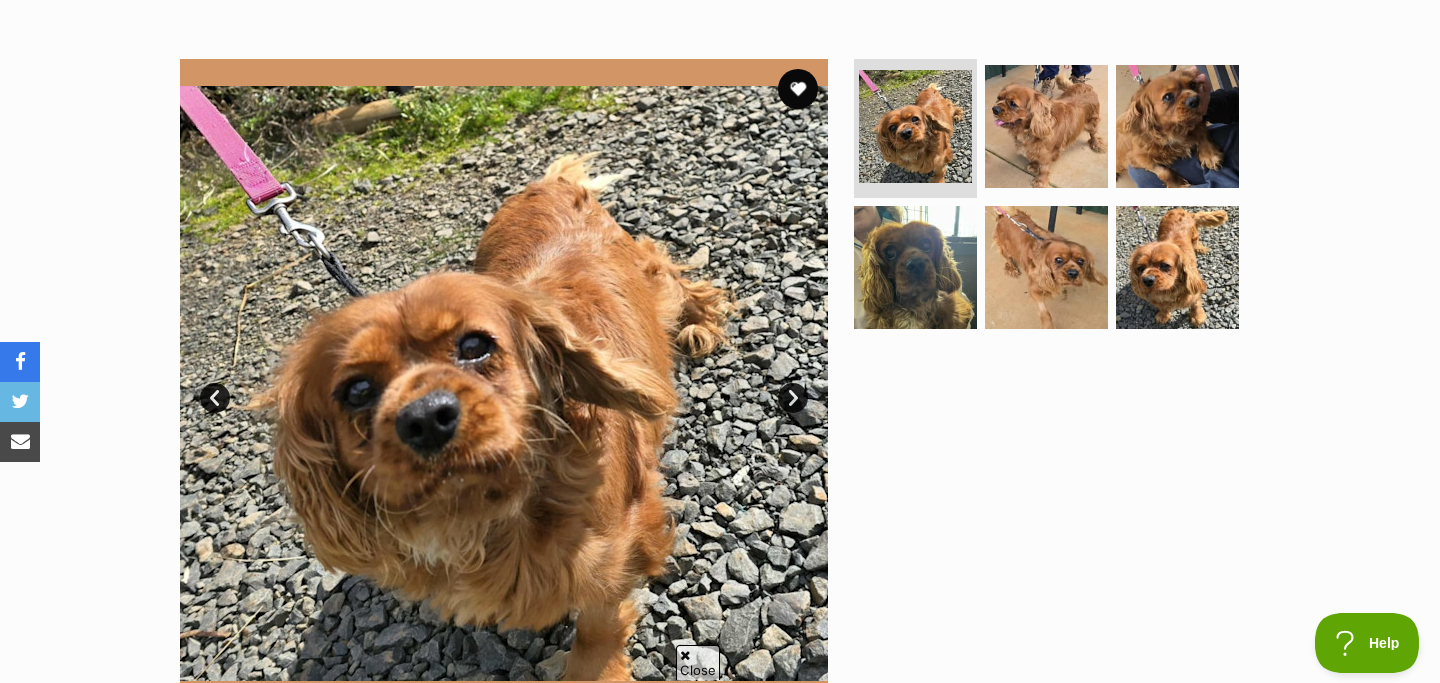 click on "Next" at bounding box center [793, 398] 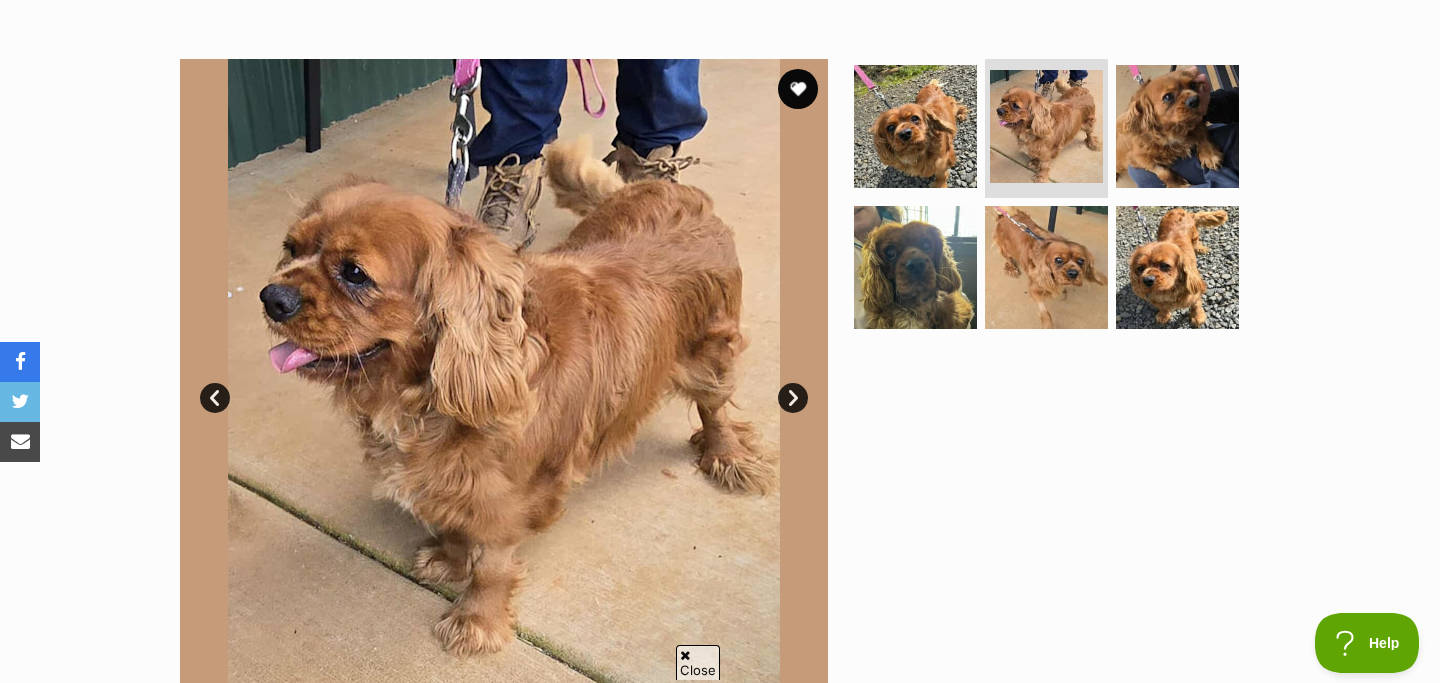 scroll, scrollTop: 0, scrollLeft: 0, axis: both 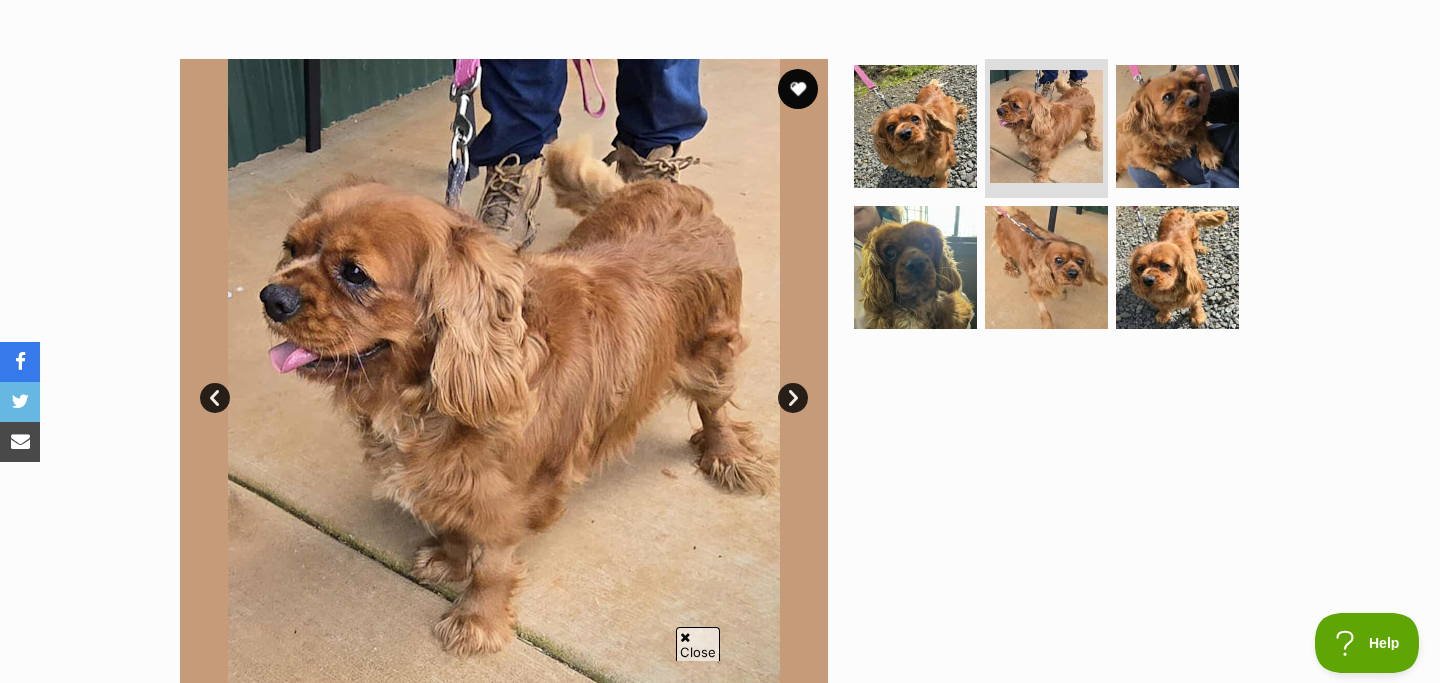 click on "Next" at bounding box center (793, 398) 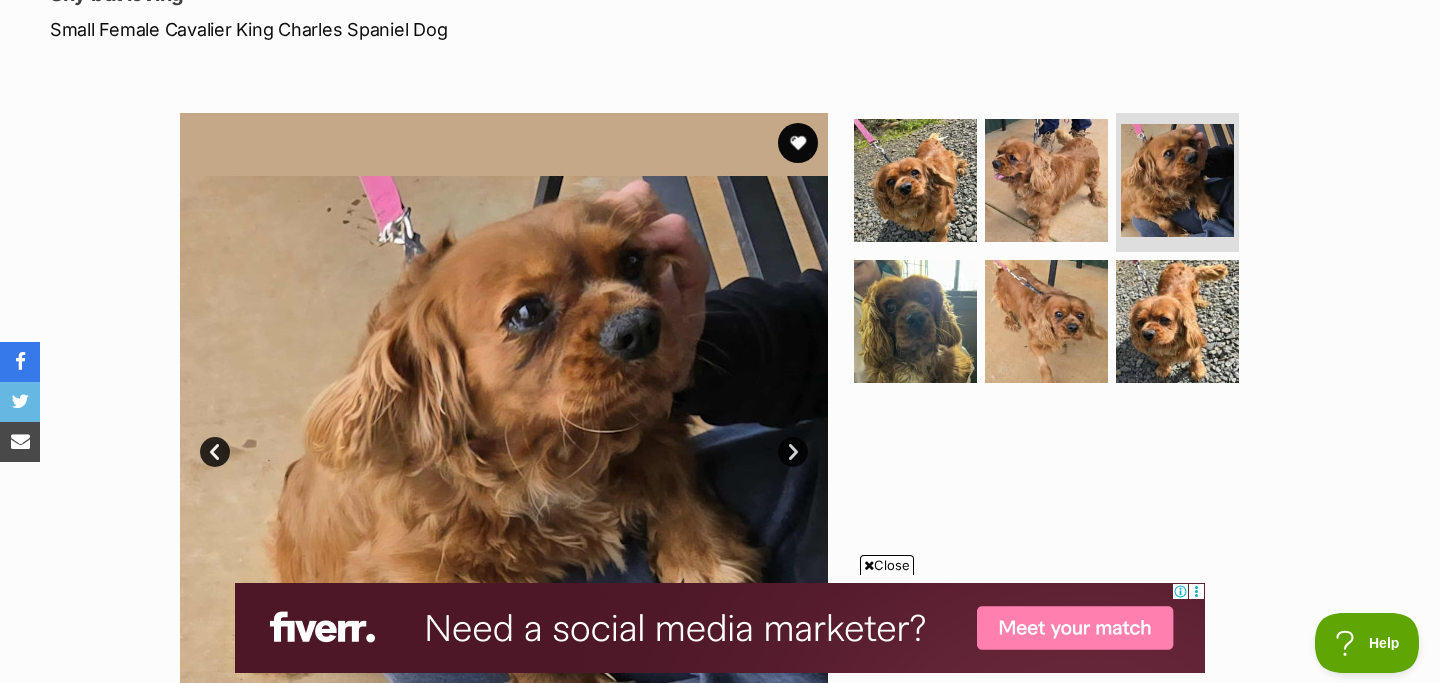 scroll, scrollTop: 327, scrollLeft: 0, axis: vertical 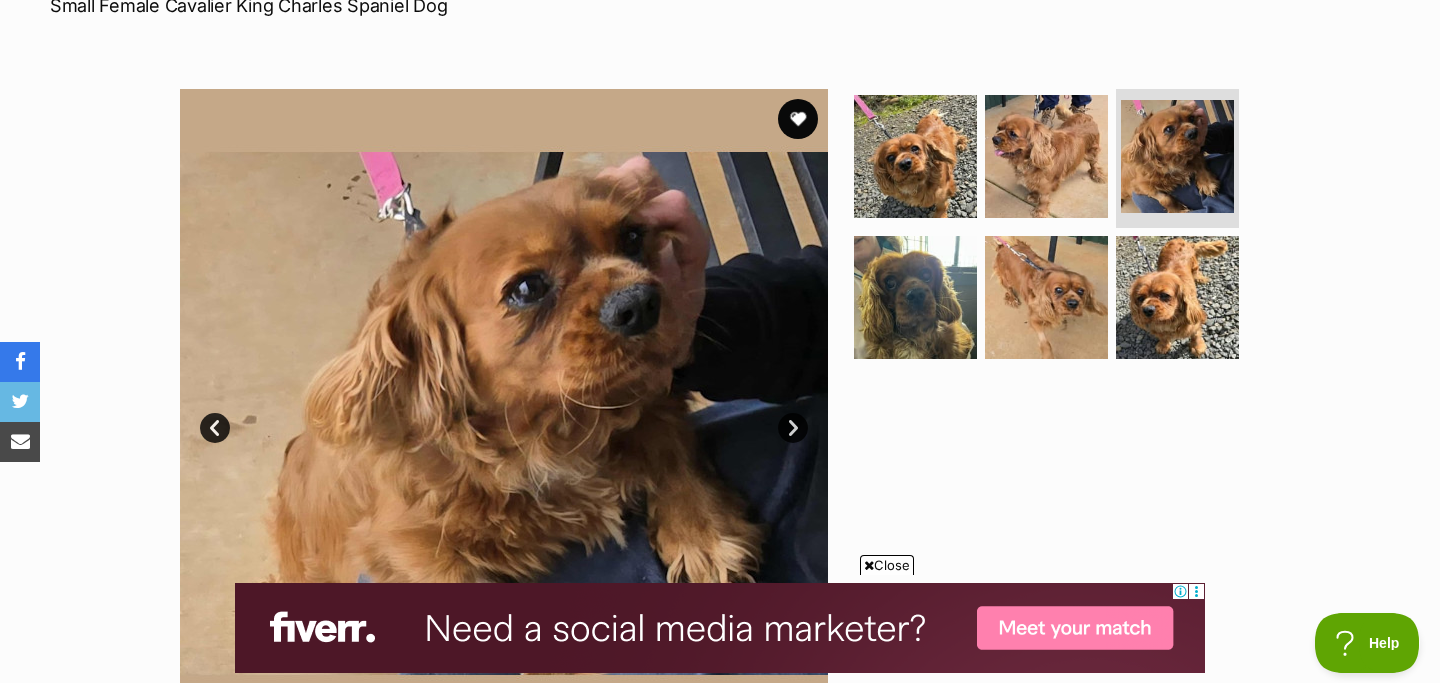 click on "Next" at bounding box center (793, 428) 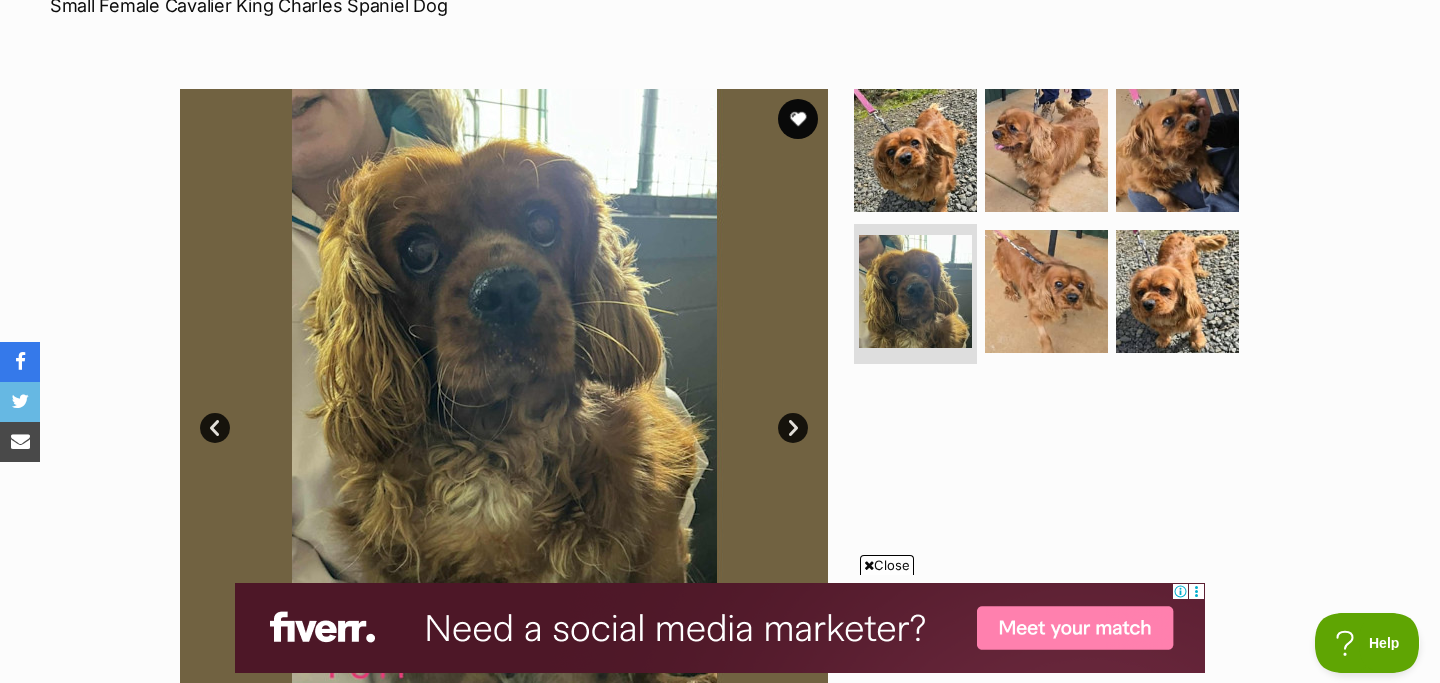 click on "Next" at bounding box center [793, 428] 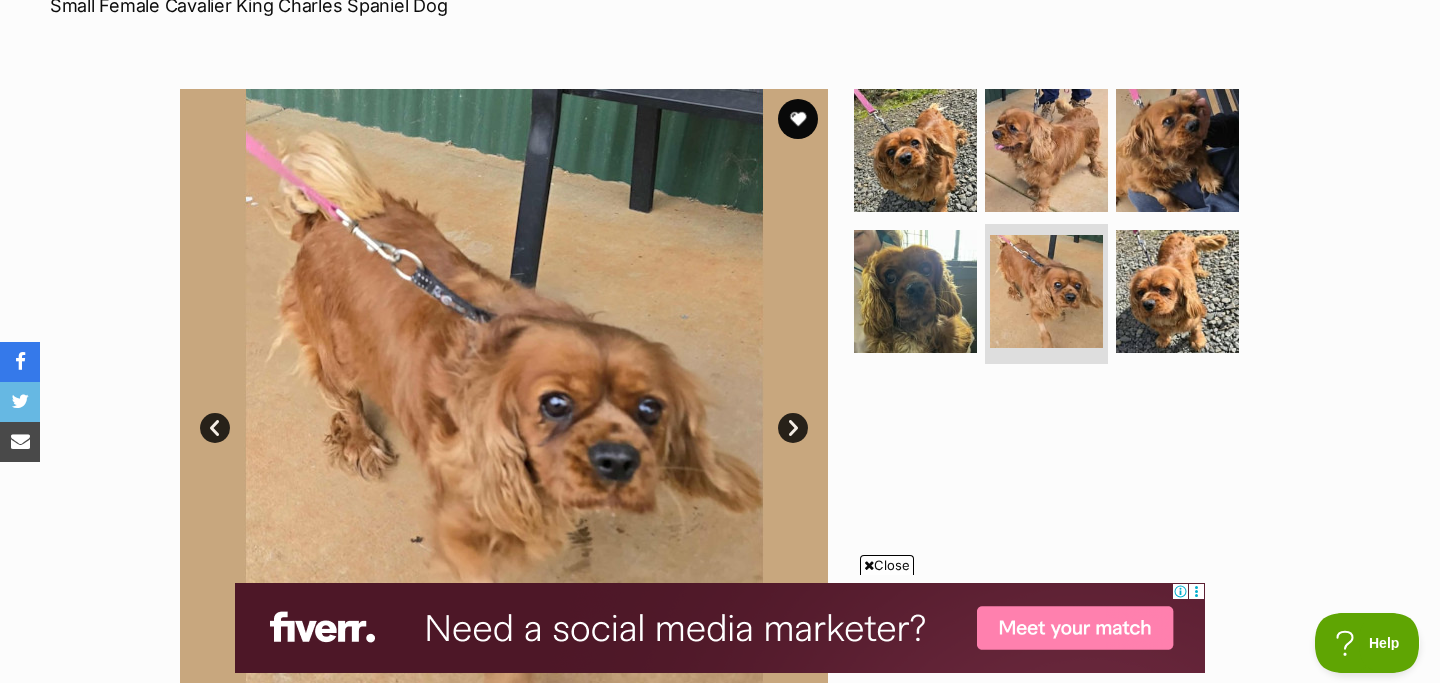 click on "Prev" at bounding box center [215, 428] 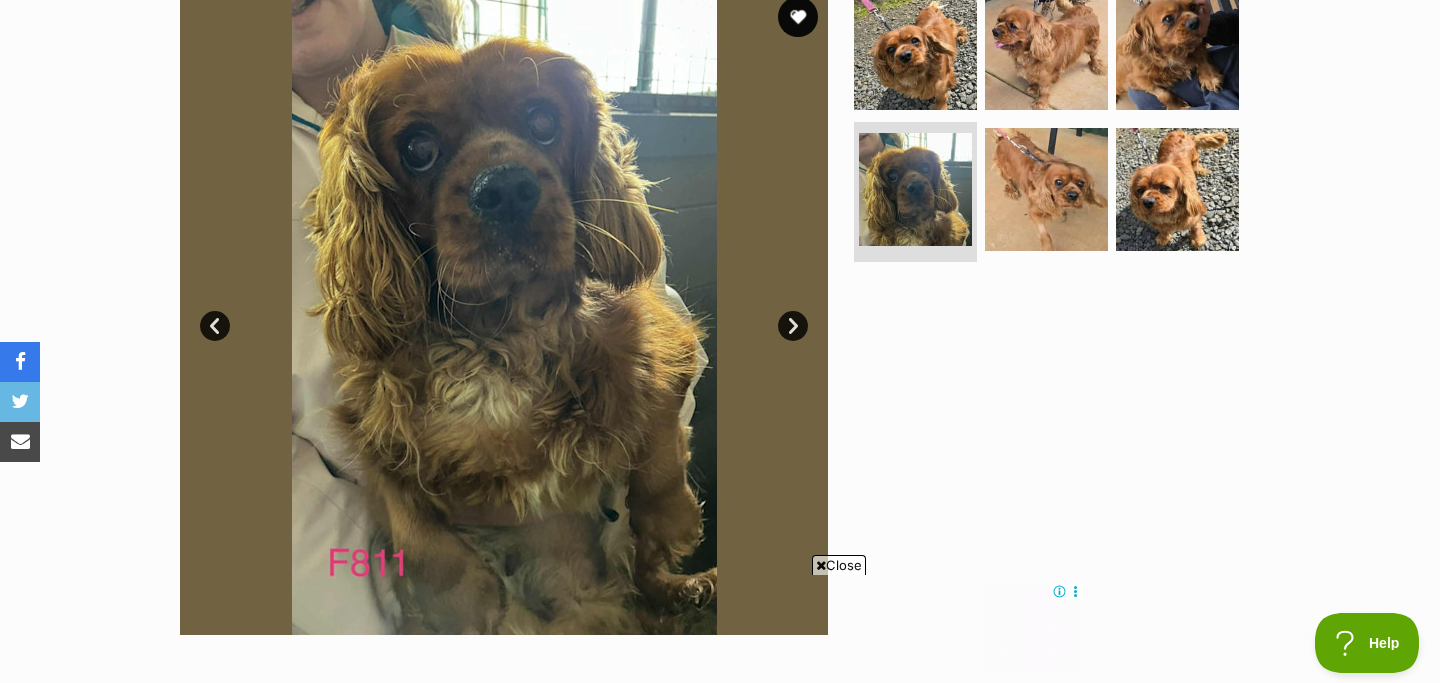 scroll, scrollTop: 333, scrollLeft: 0, axis: vertical 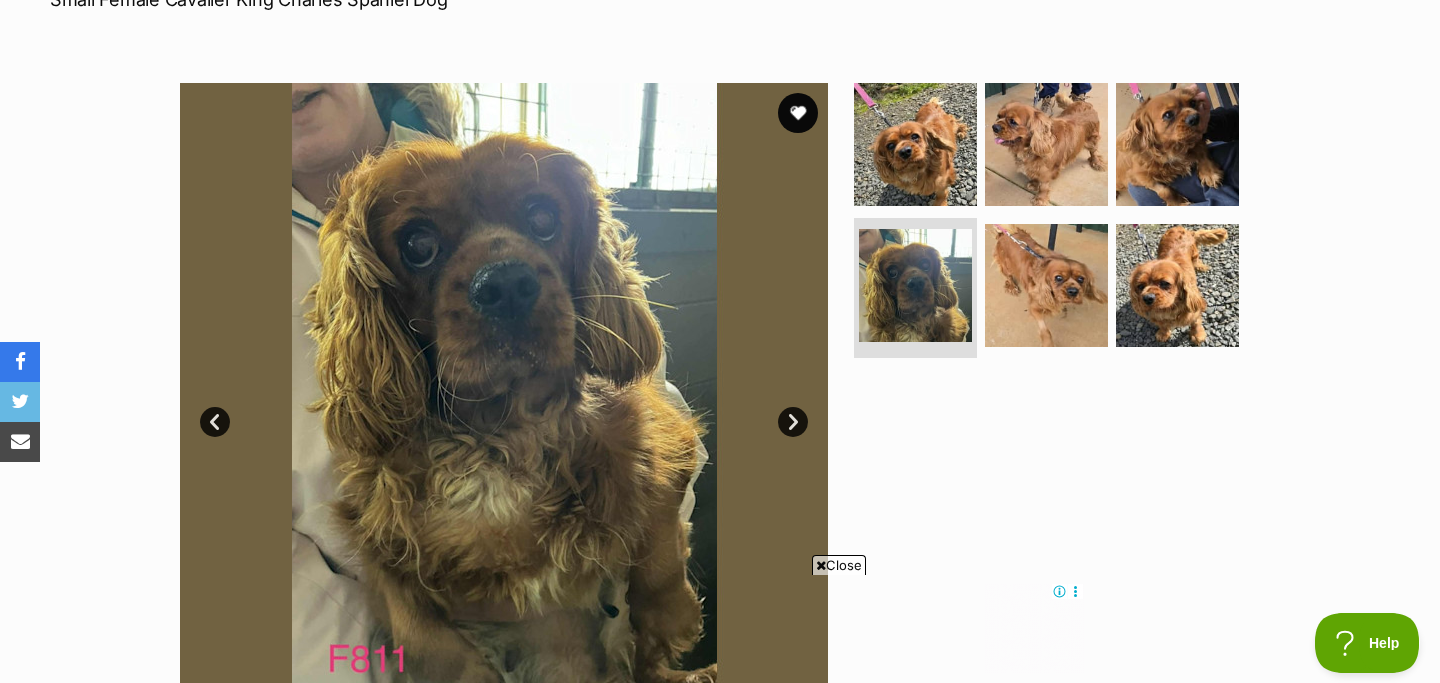 click on "Next" at bounding box center (793, 422) 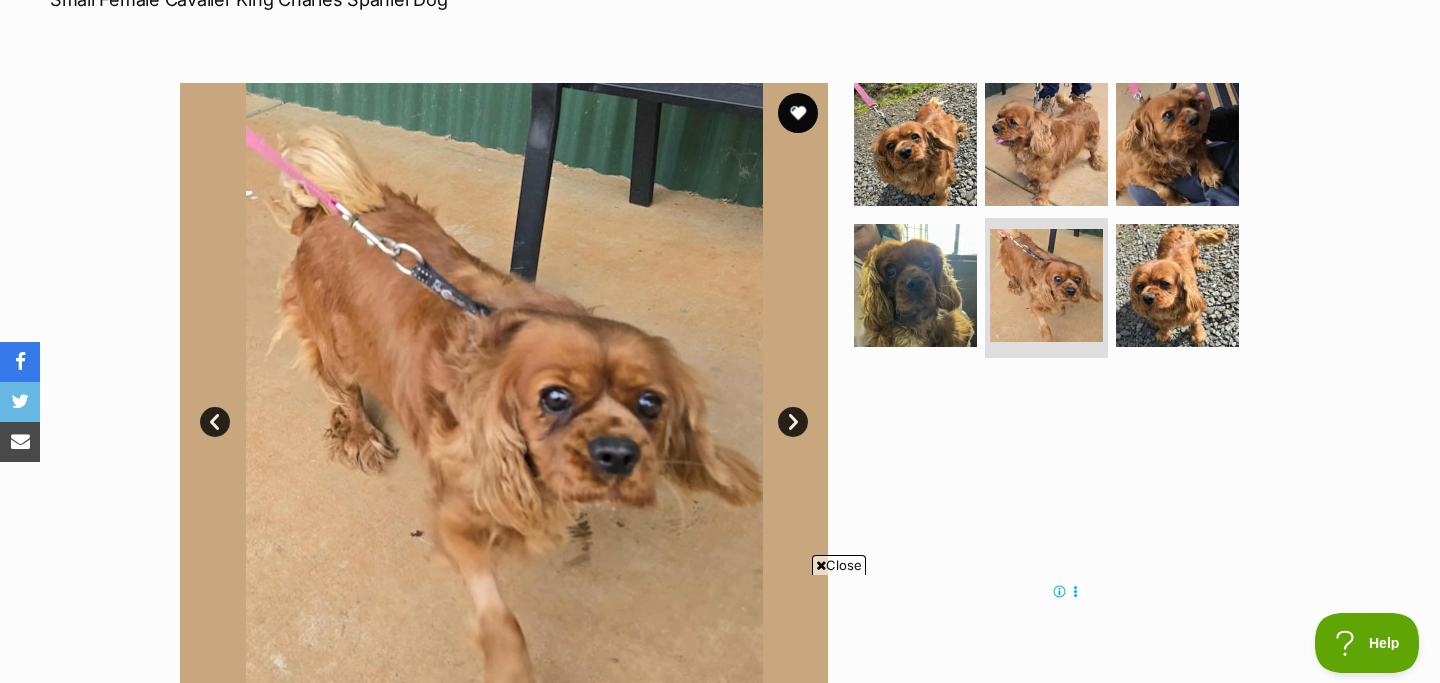 click on "Next" at bounding box center [793, 422] 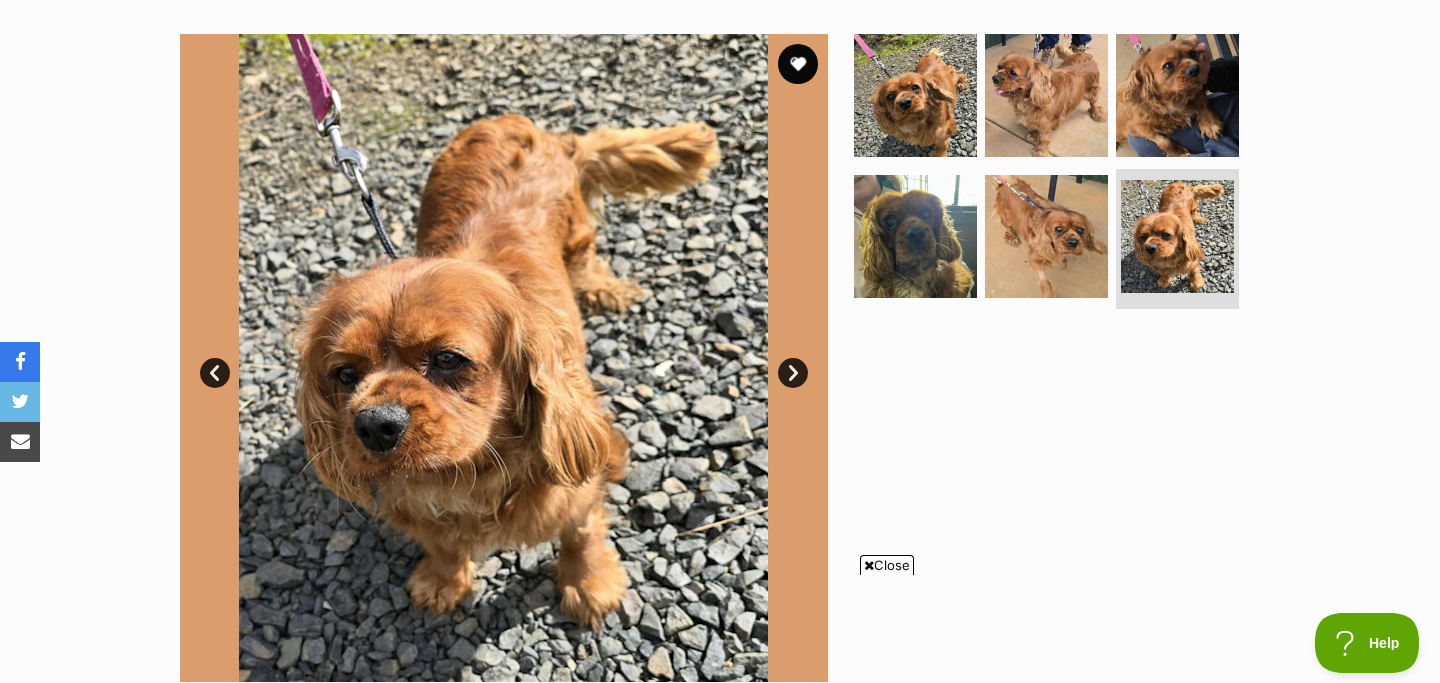scroll, scrollTop: 381, scrollLeft: 0, axis: vertical 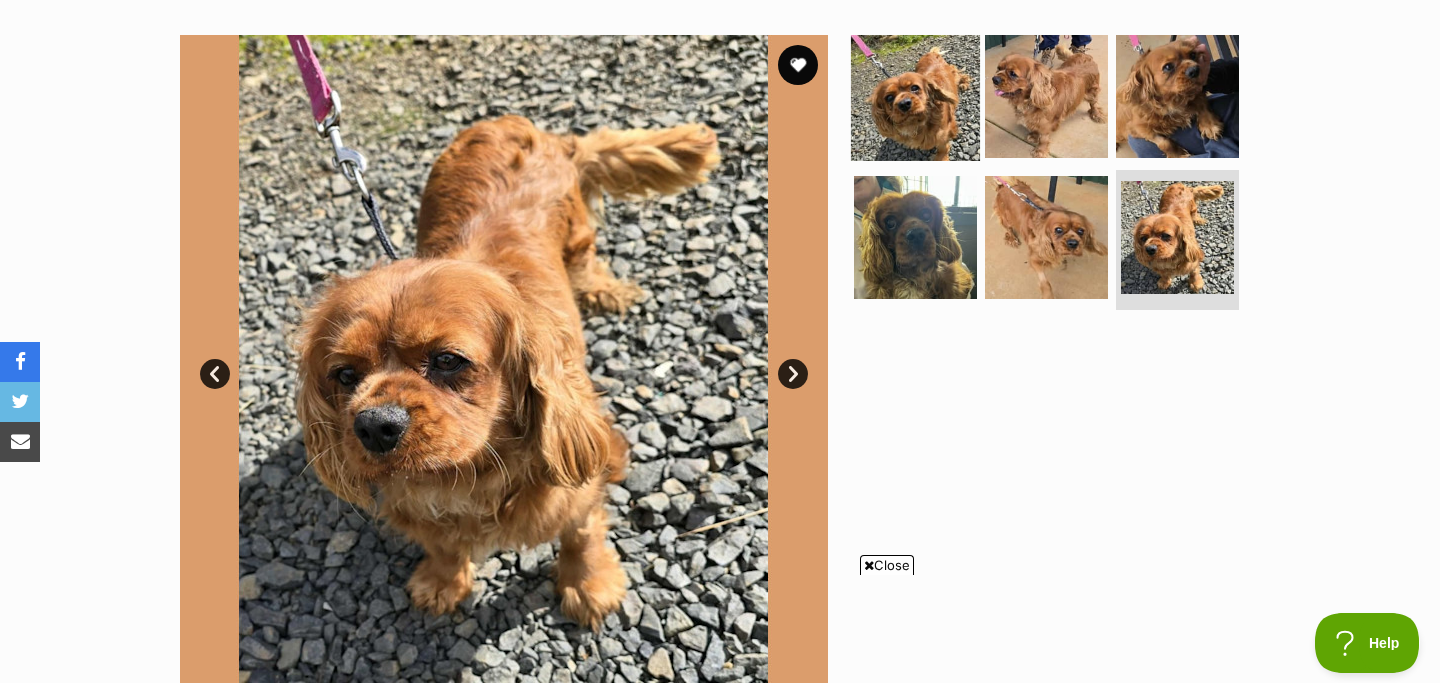 click at bounding box center (915, 95) 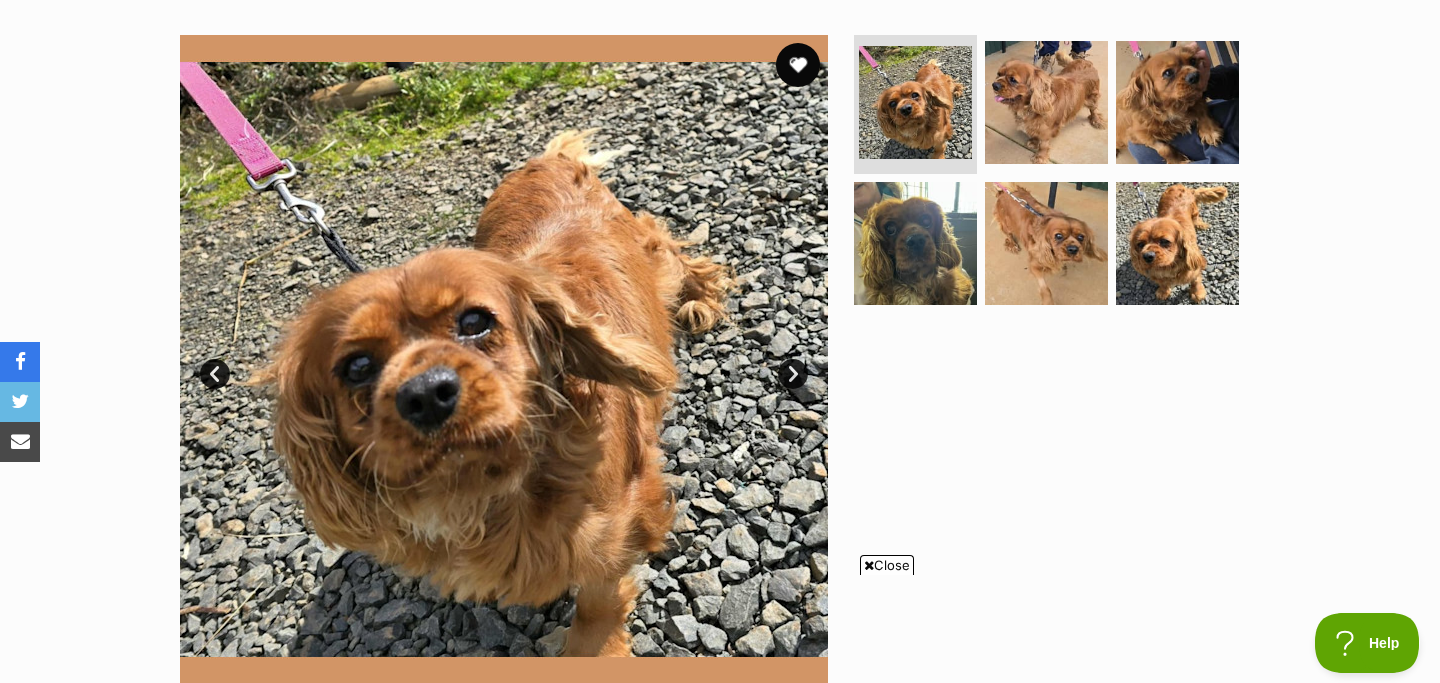 click at bounding box center (798, 65) 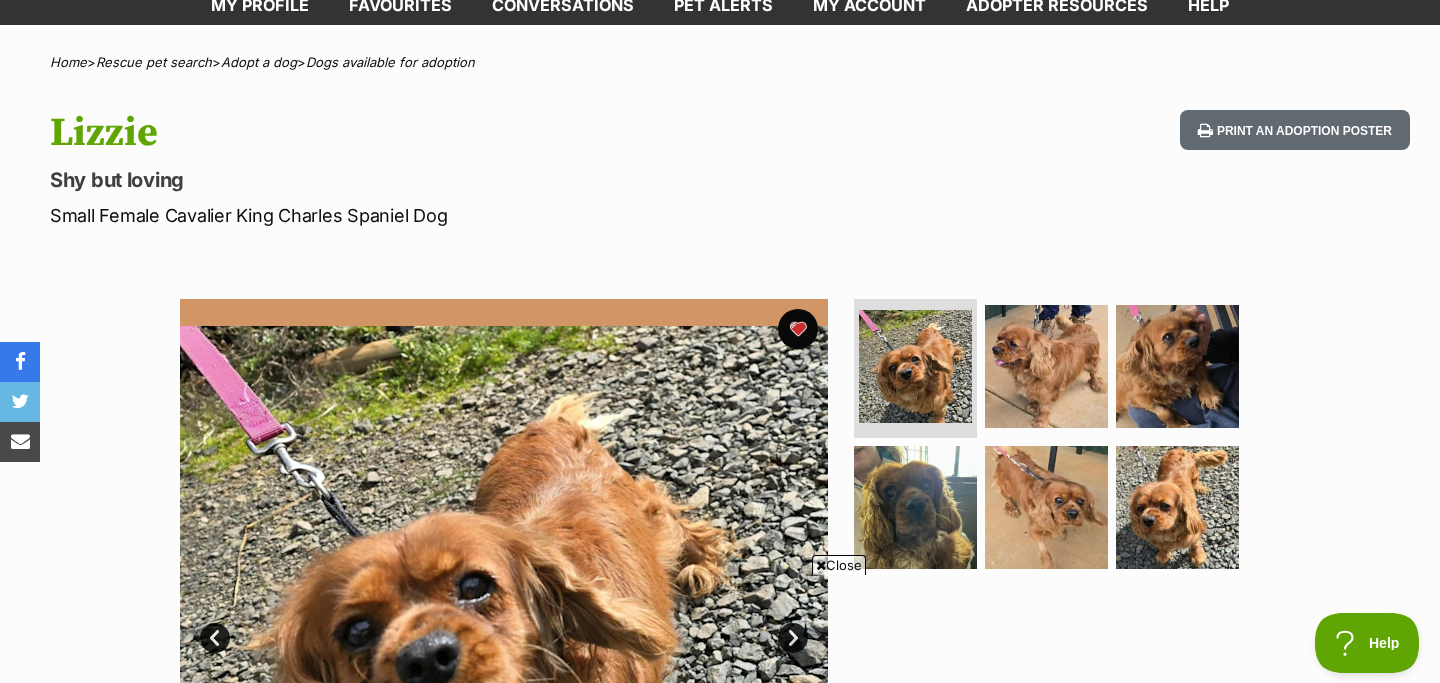 scroll, scrollTop: 0, scrollLeft: 0, axis: both 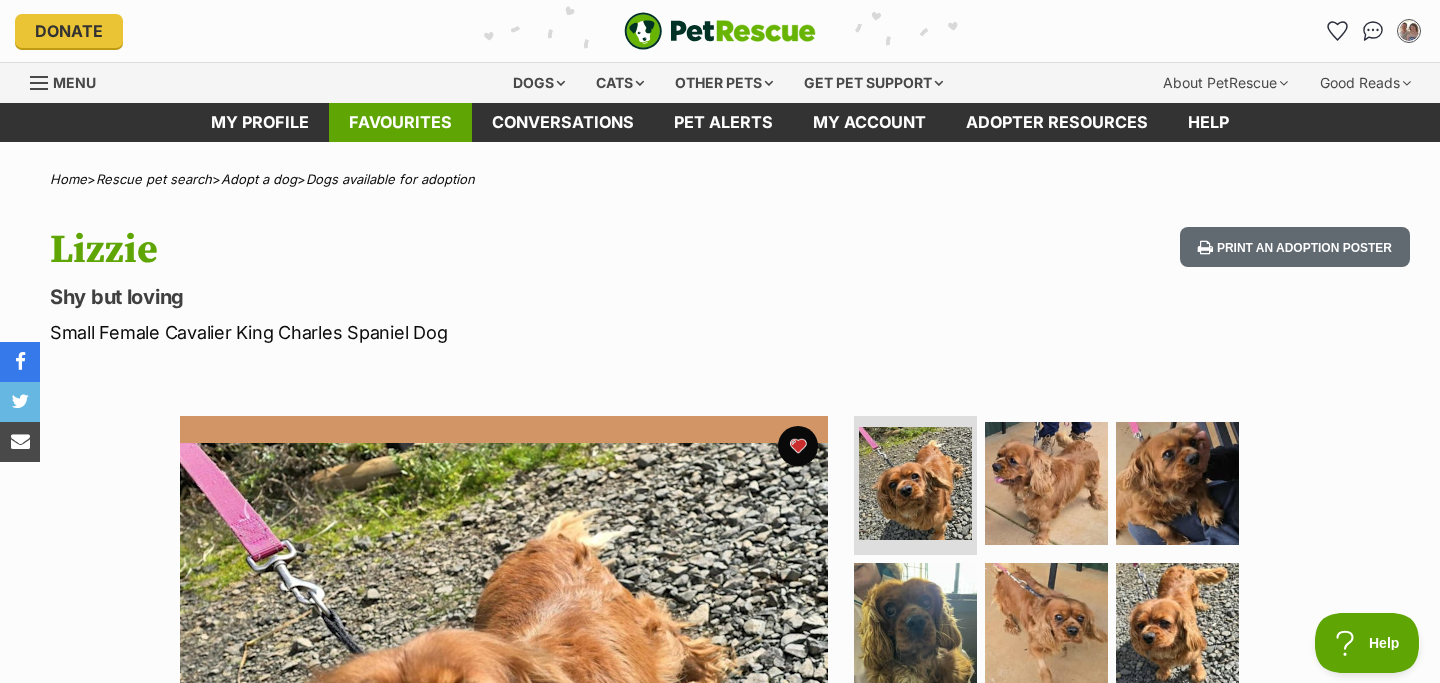 click on "Favourites" at bounding box center (400, 122) 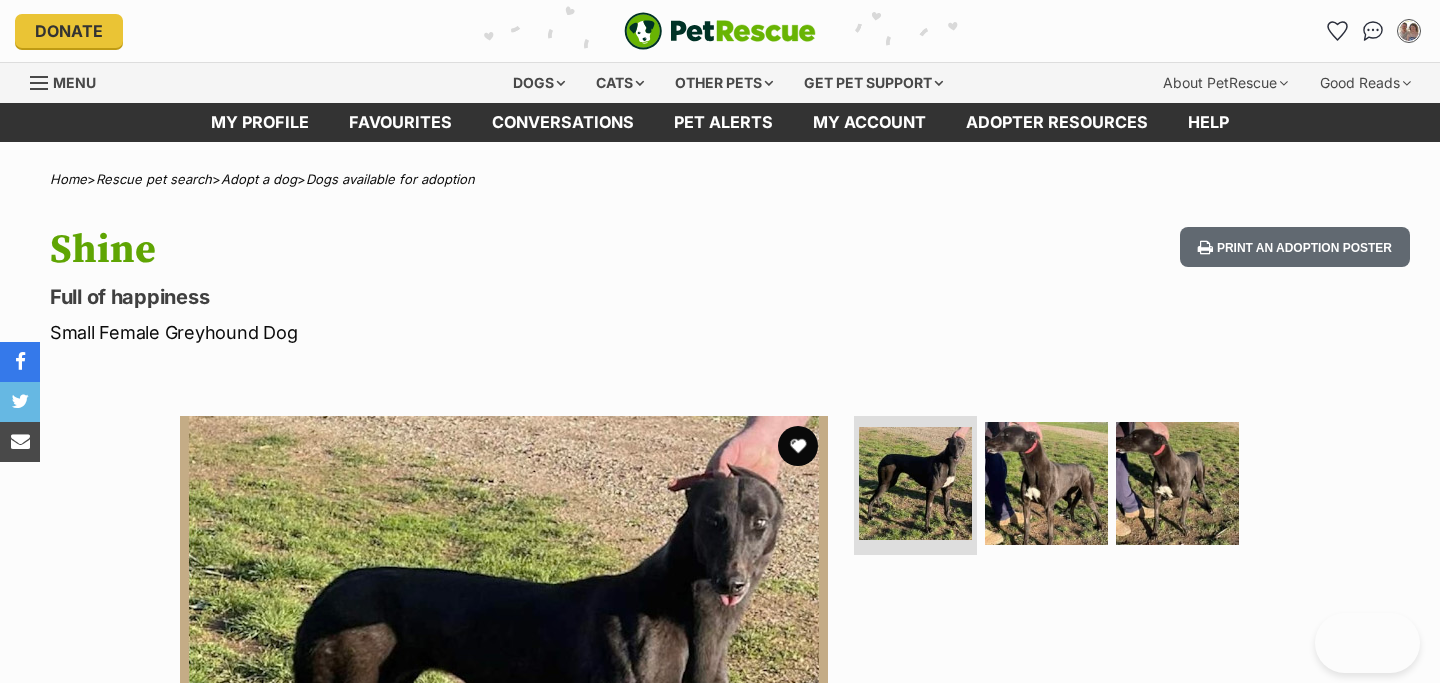 scroll, scrollTop: 0, scrollLeft: 0, axis: both 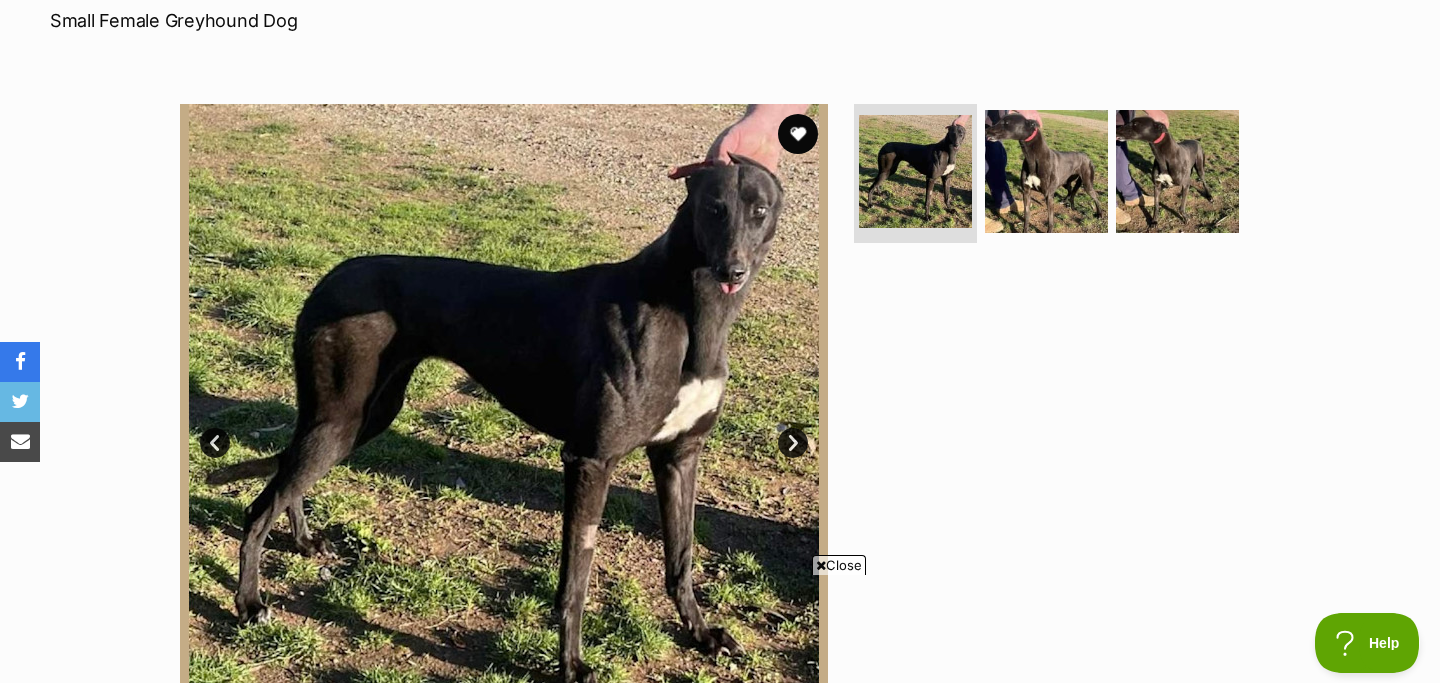 click on "Next" at bounding box center (793, 443) 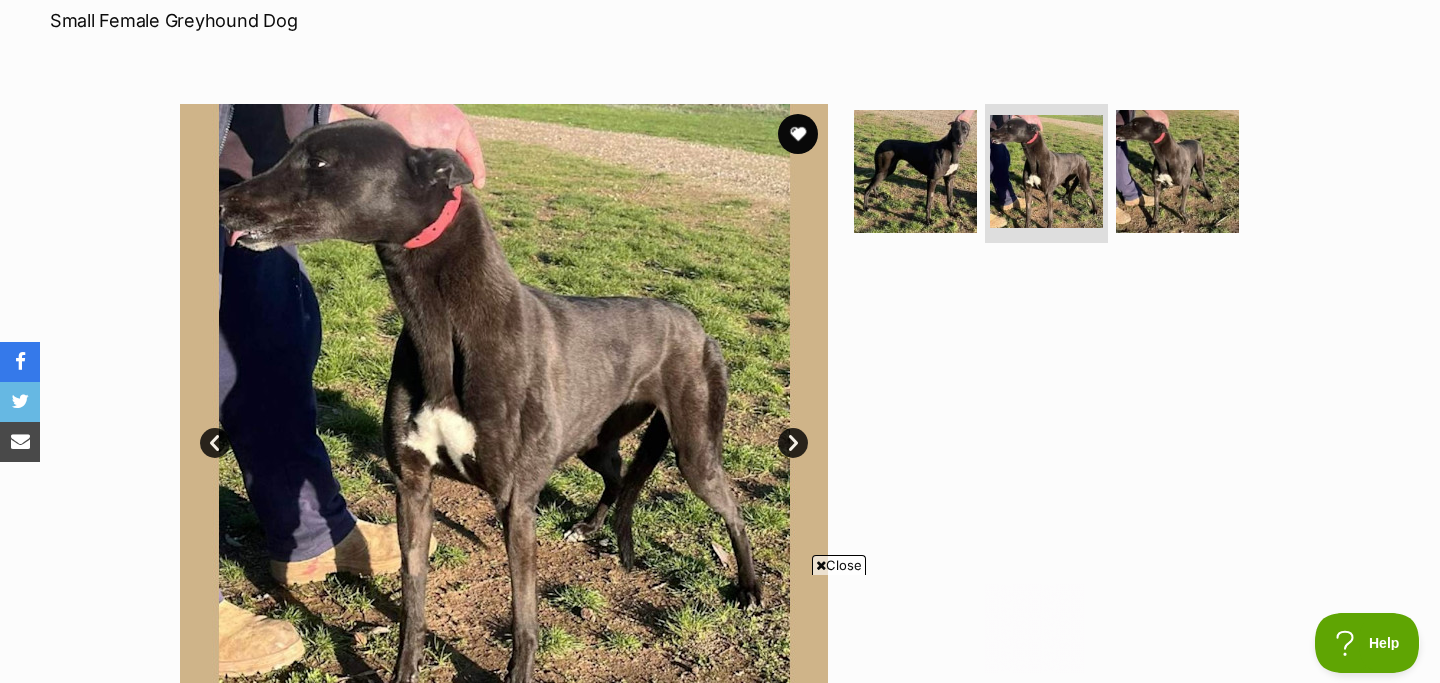 scroll, scrollTop: 0, scrollLeft: 0, axis: both 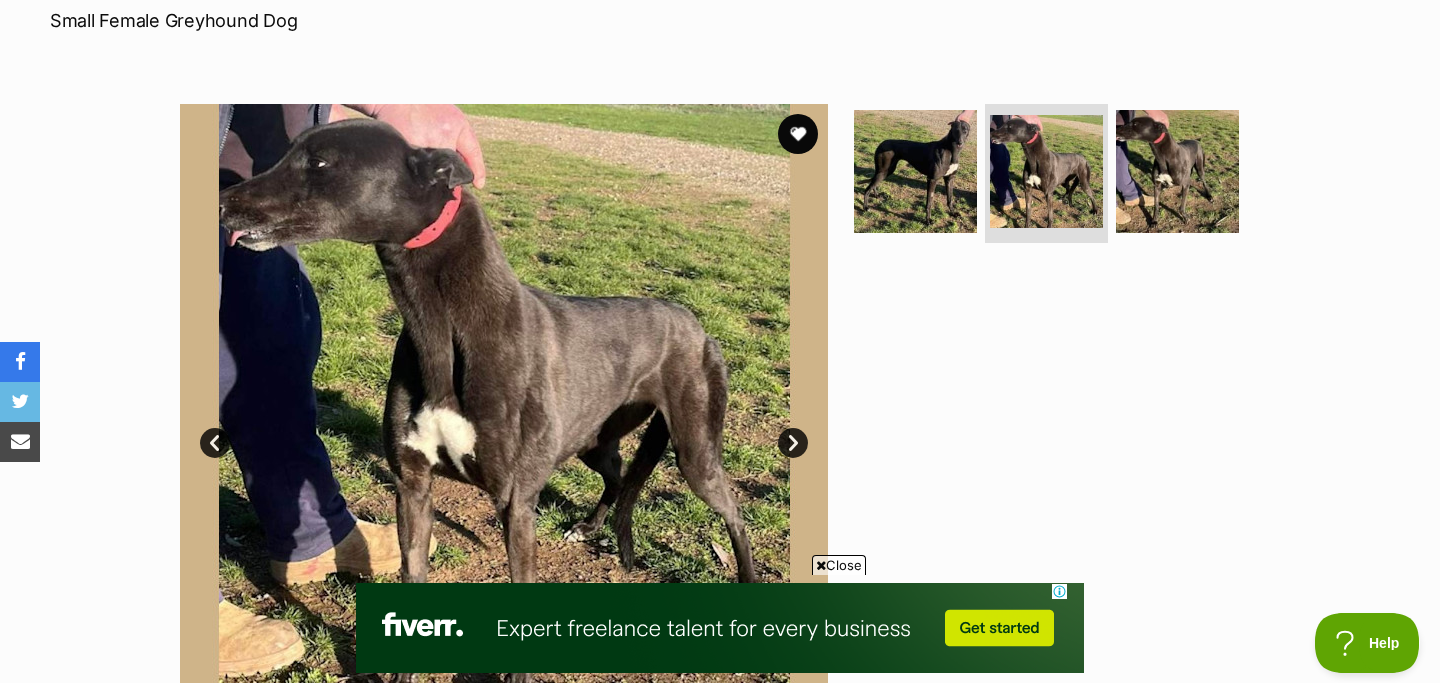 click on "Next" at bounding box center [793, 443] 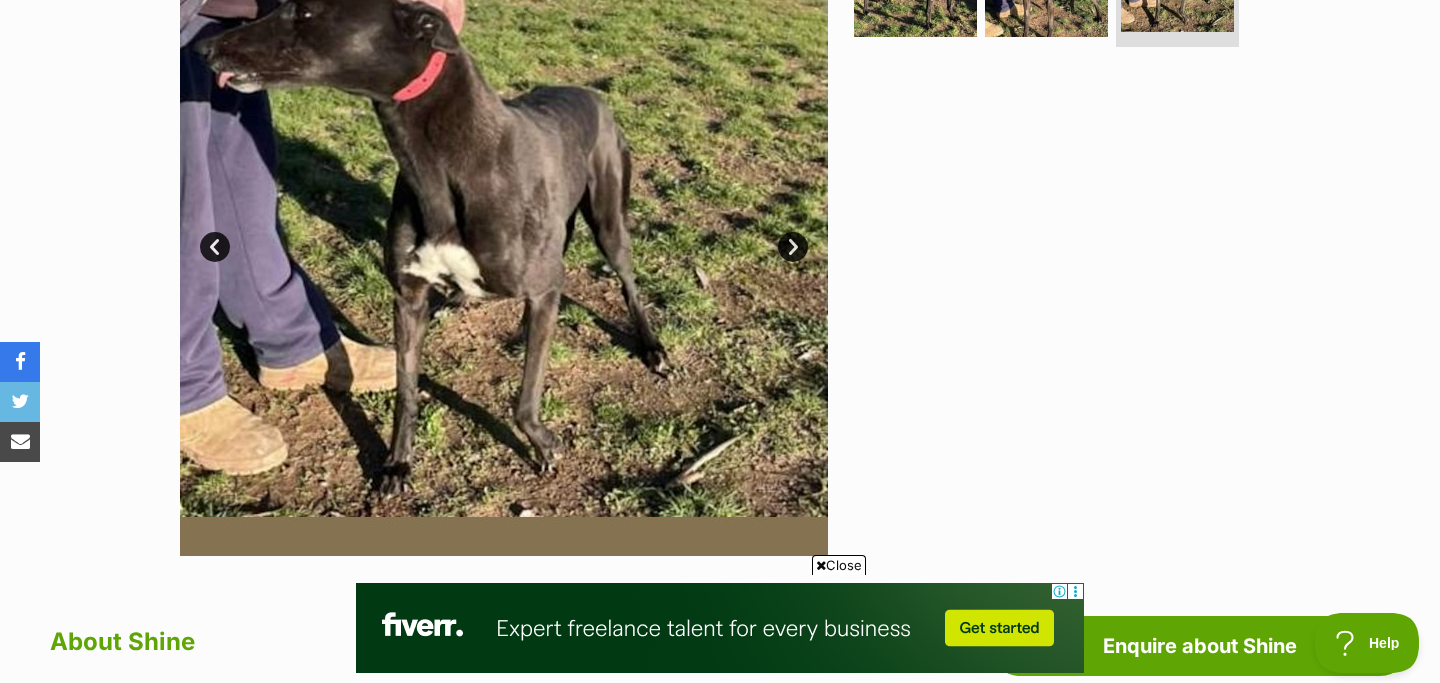 scroll, scrollTop: 347, scrollLeft: 0, axis: vertical 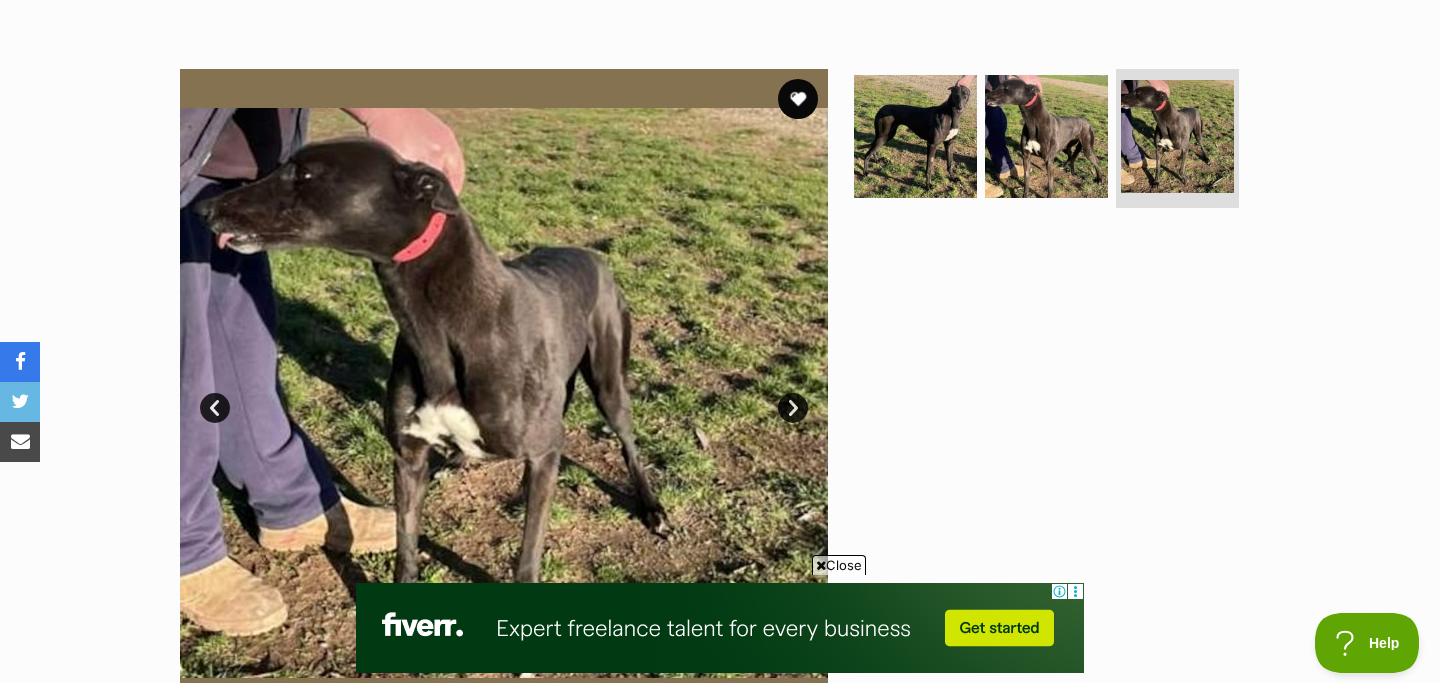 click on "Next" at bounding box center (793, 408) 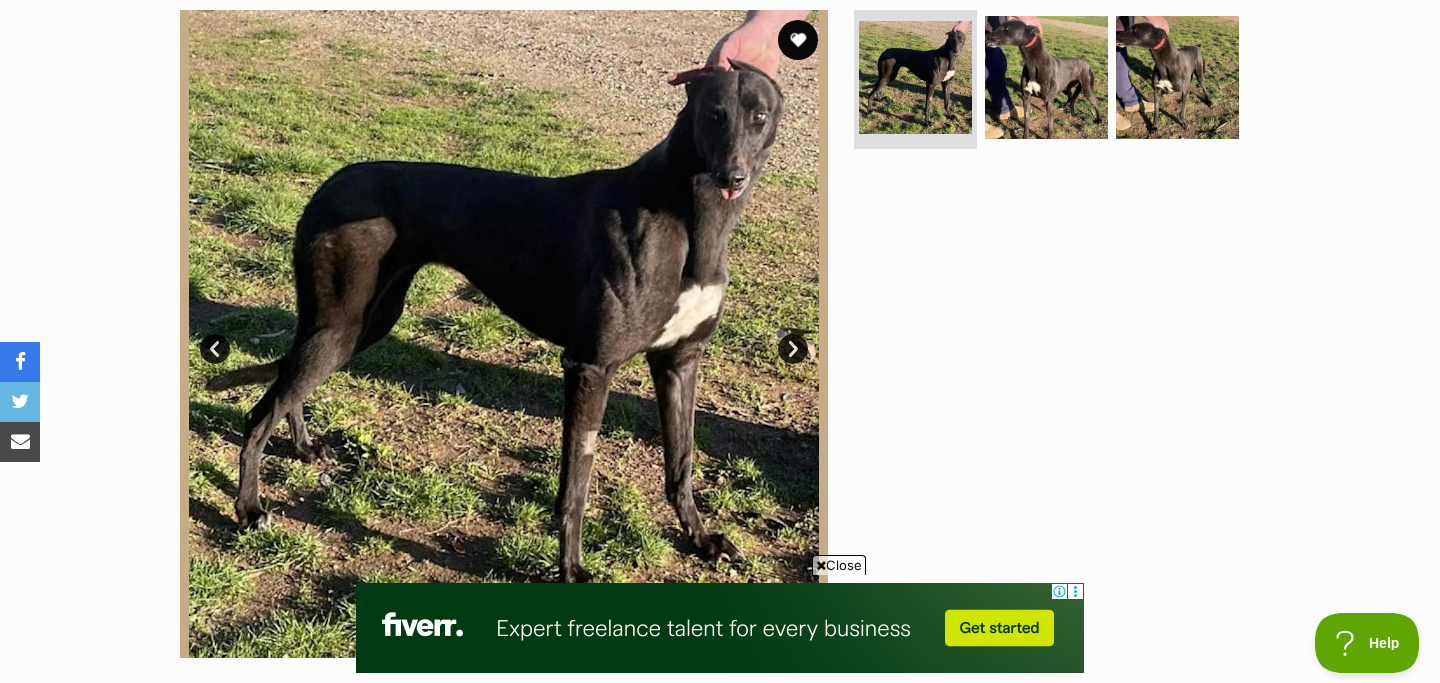 scroll, scrollTop: 227, scrollLeft: 0, axis: vertical 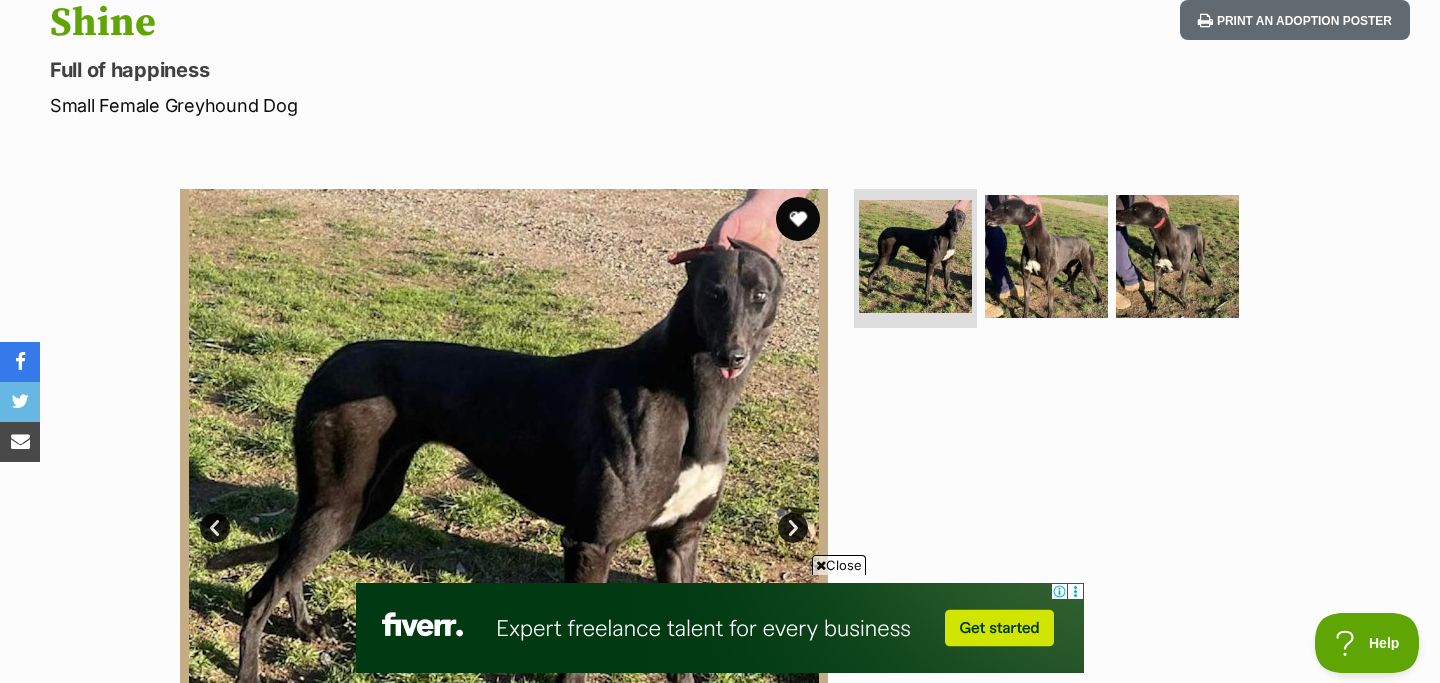 click at bounding box center (798, 219) 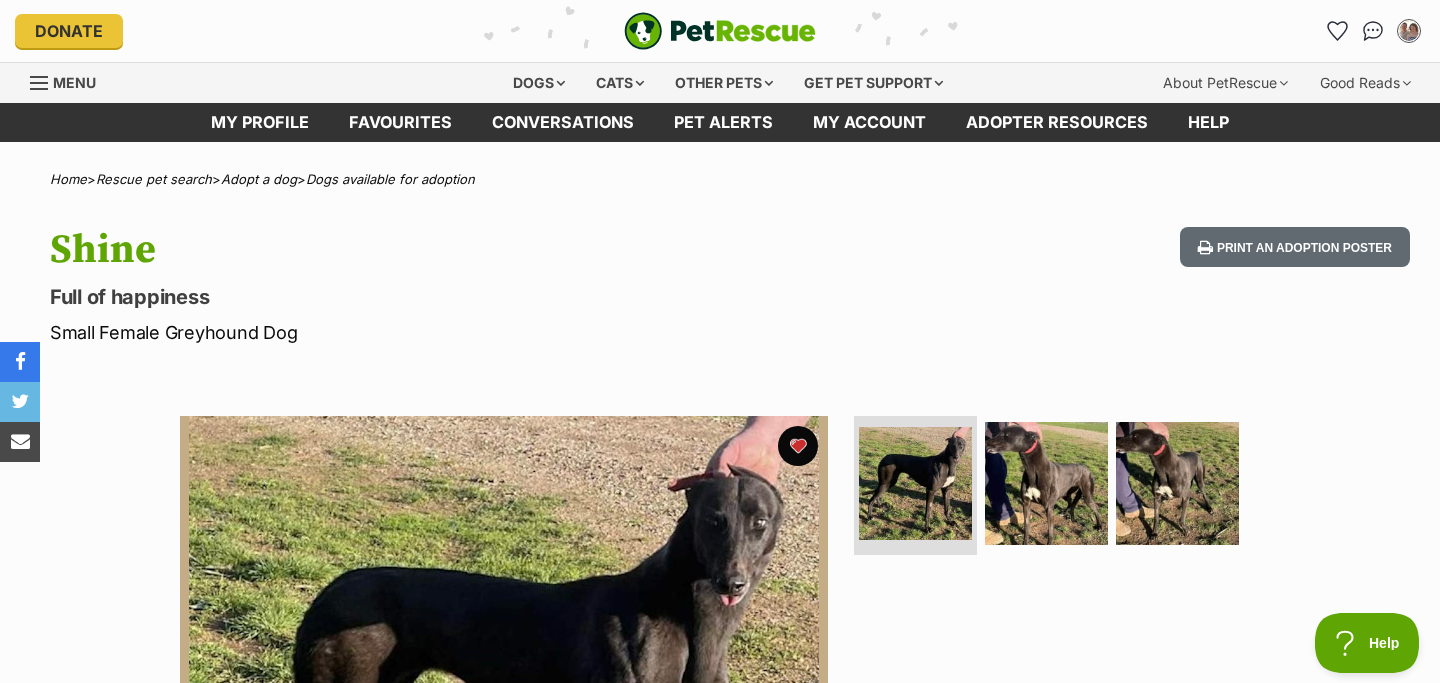scroll, scrollTop: 0, scrollLeft: 0, axis: both 